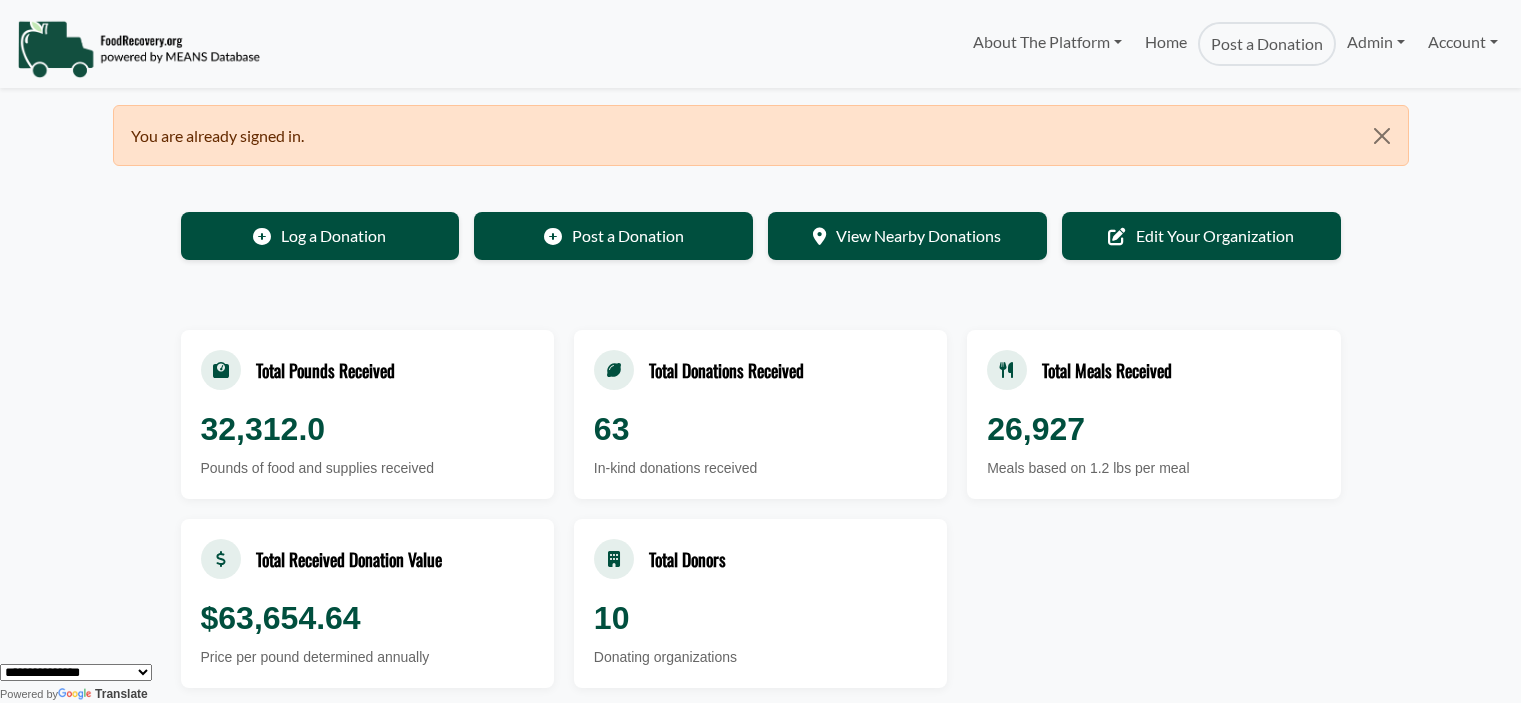 scroll, scrollTop: 0, scrollLeft: 0, axis: both 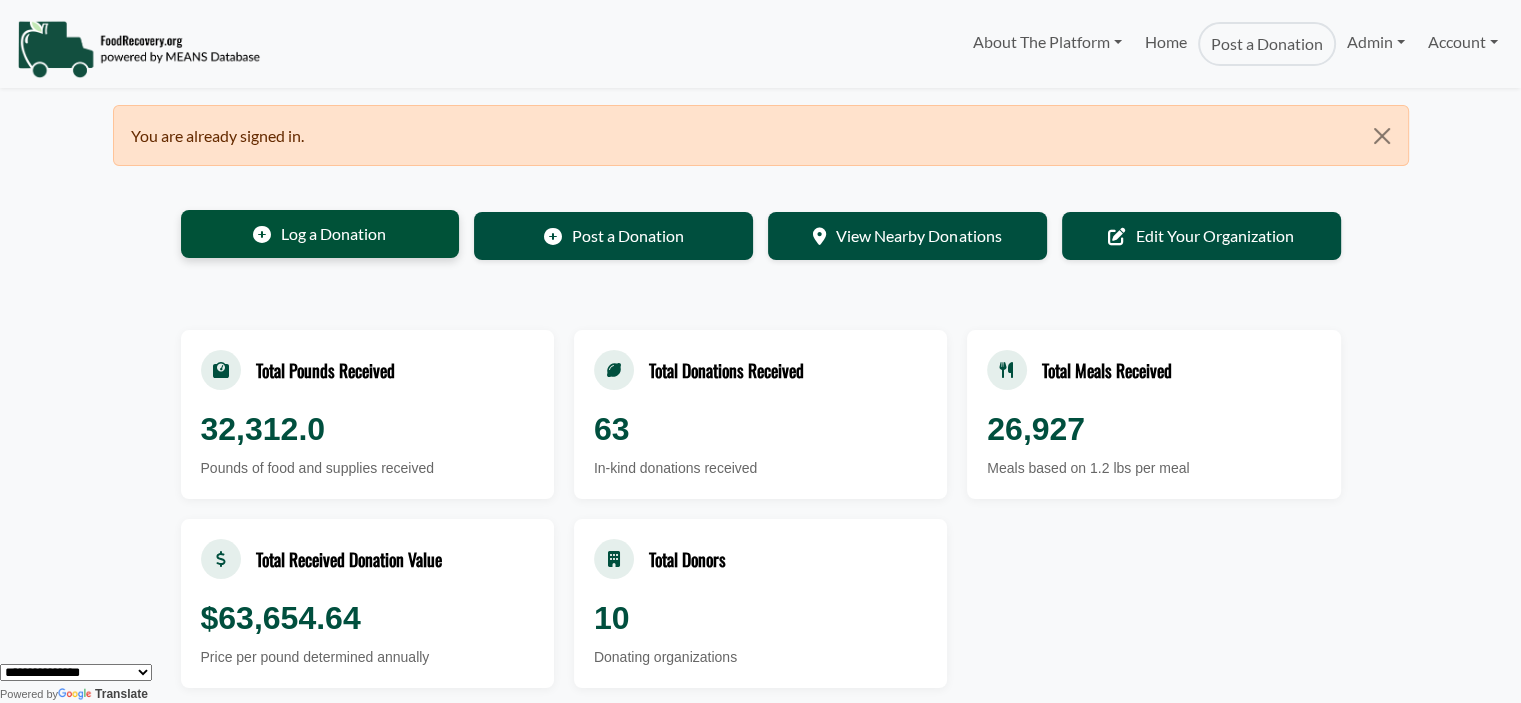 click on "Log a Donation" at bounding box center (320, 234) 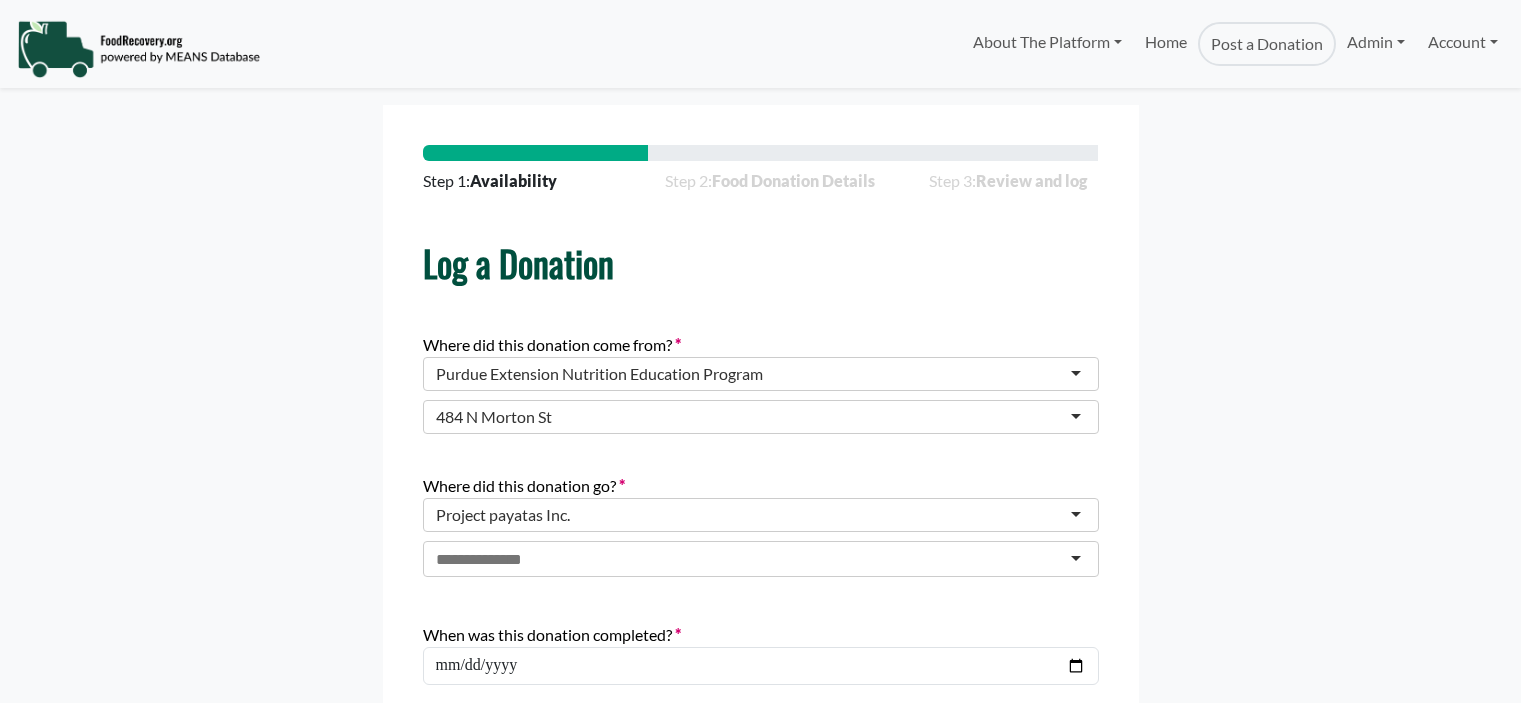 scroll, scrollTop: 0, scrollLeft: 0, axis: both 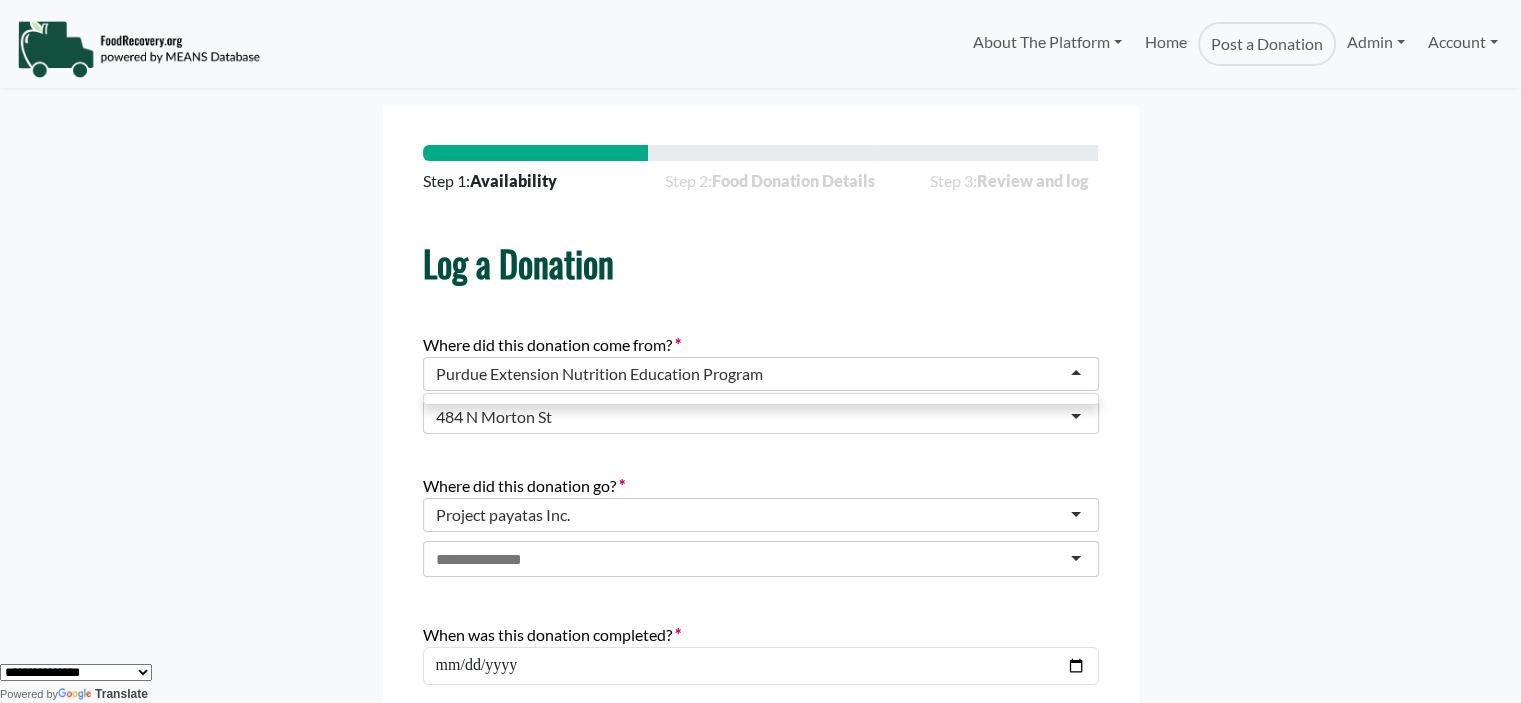 click on "Purdue Extension Nutrition Education Program" at bounding box center (599, 374) 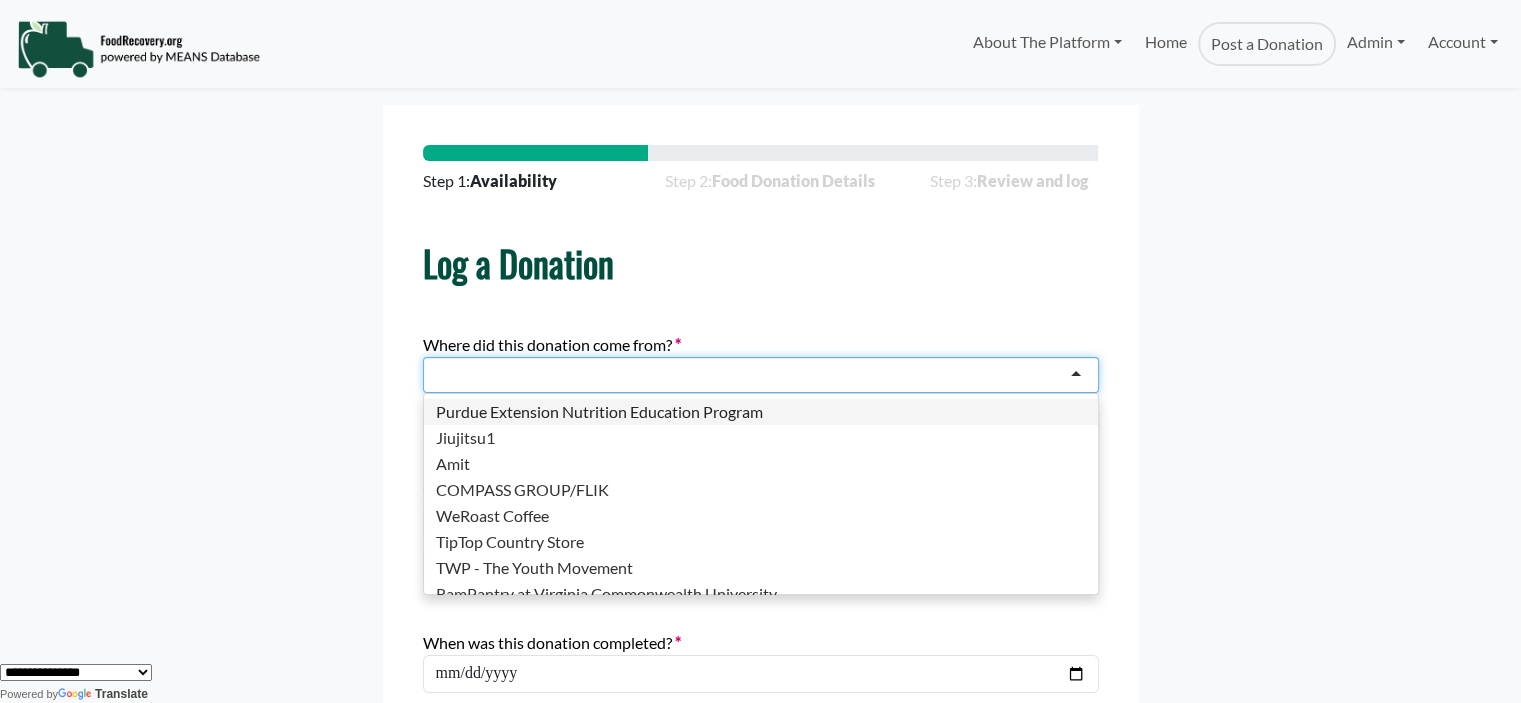 type on "*" 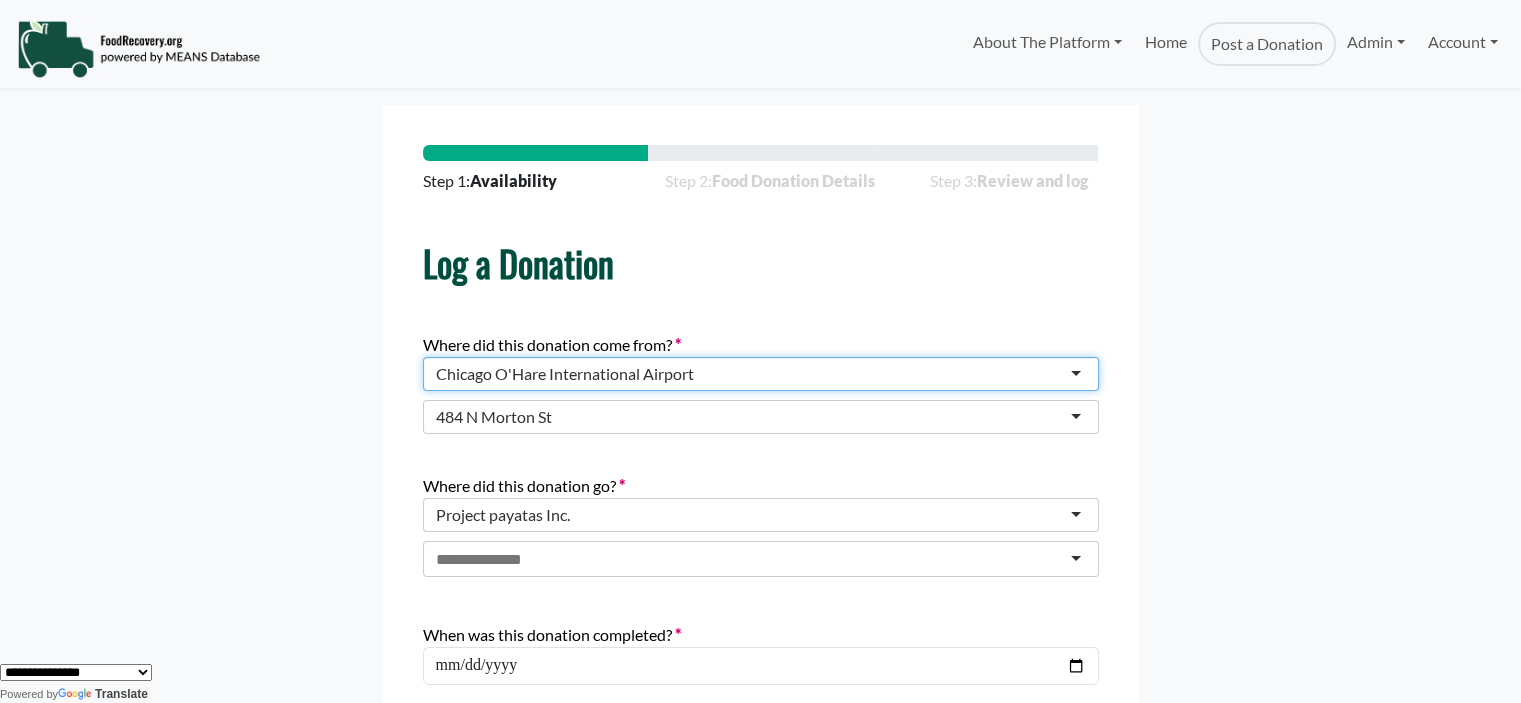 scroll, scrollTop: 0, scrollLeft: 0, axis: both 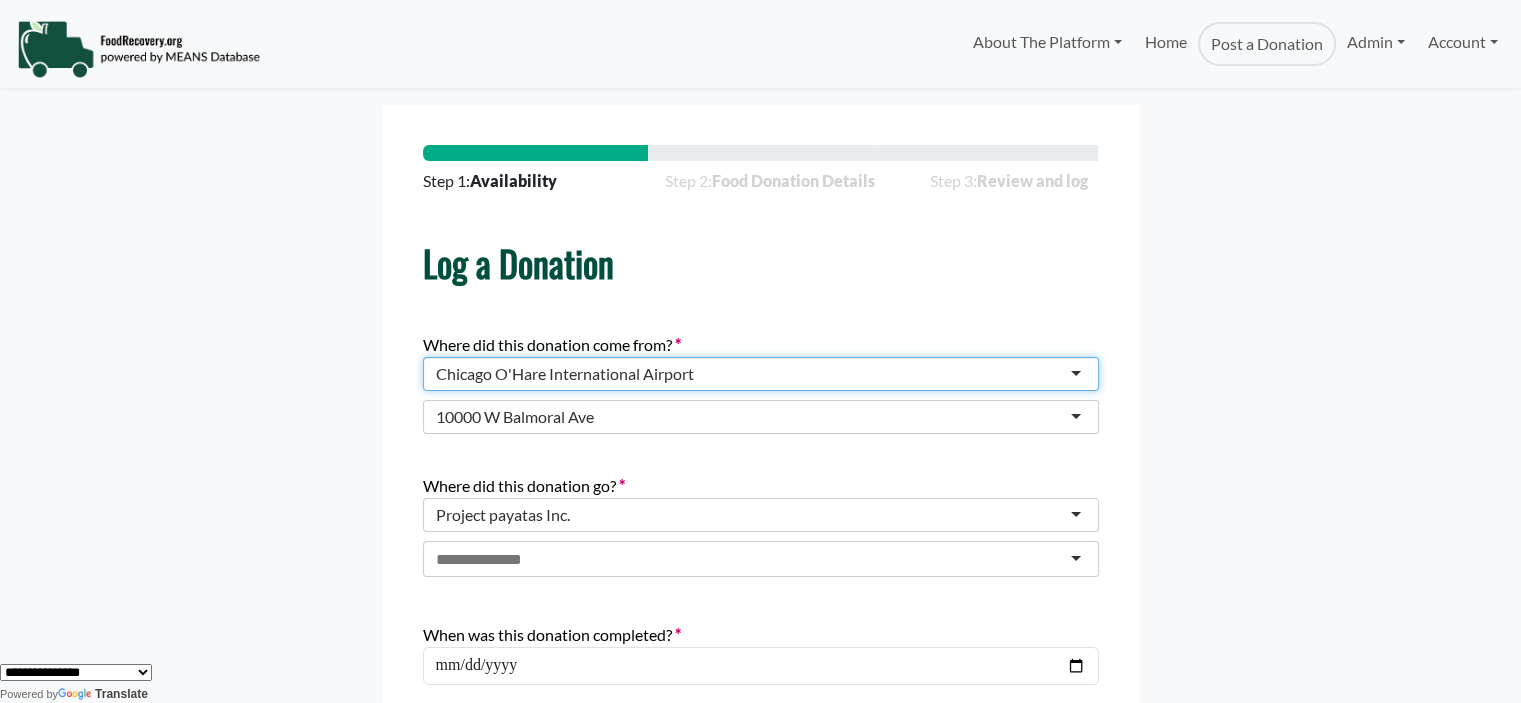 click on "Project payatas Inc." at bounding box center [503, 515] 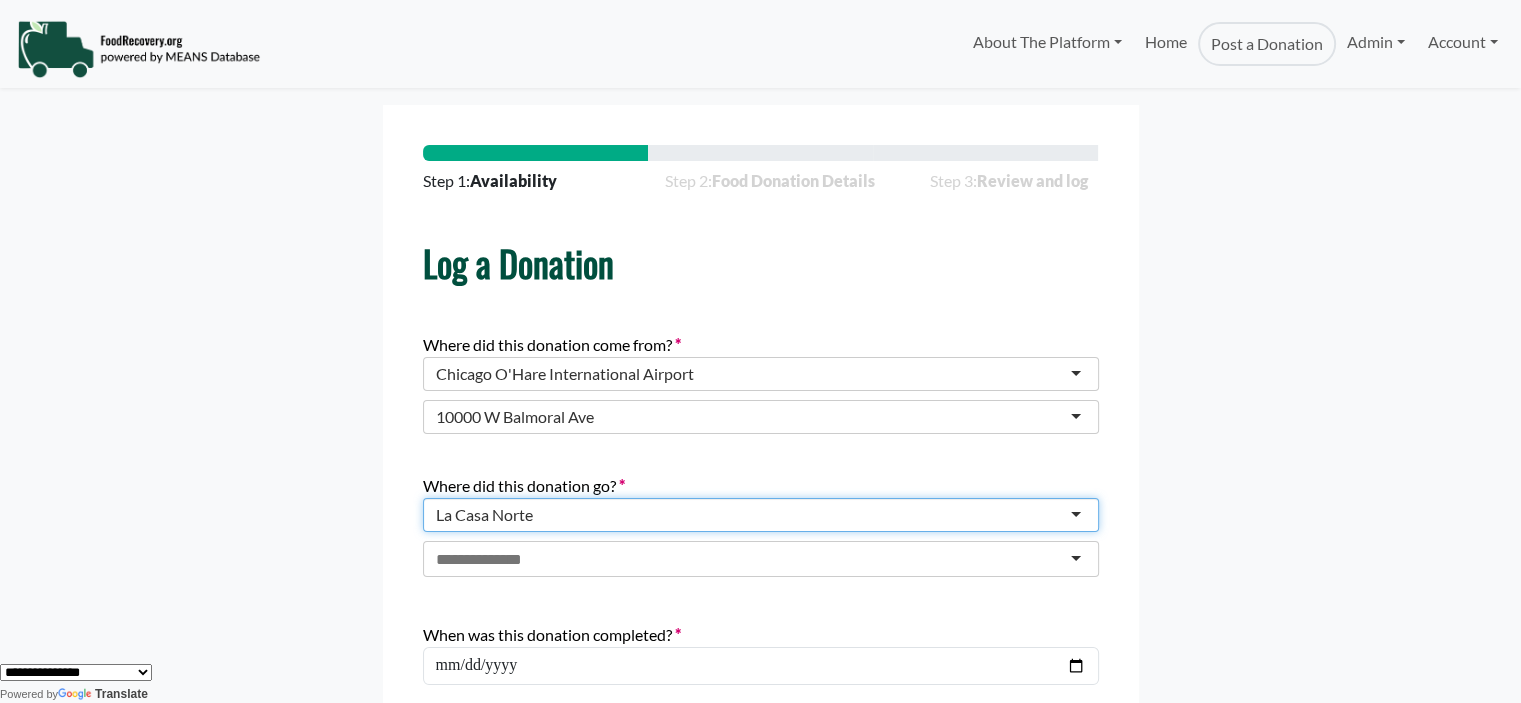 scroll, scrollTop: 0, scrollLeft: 0, axis: both 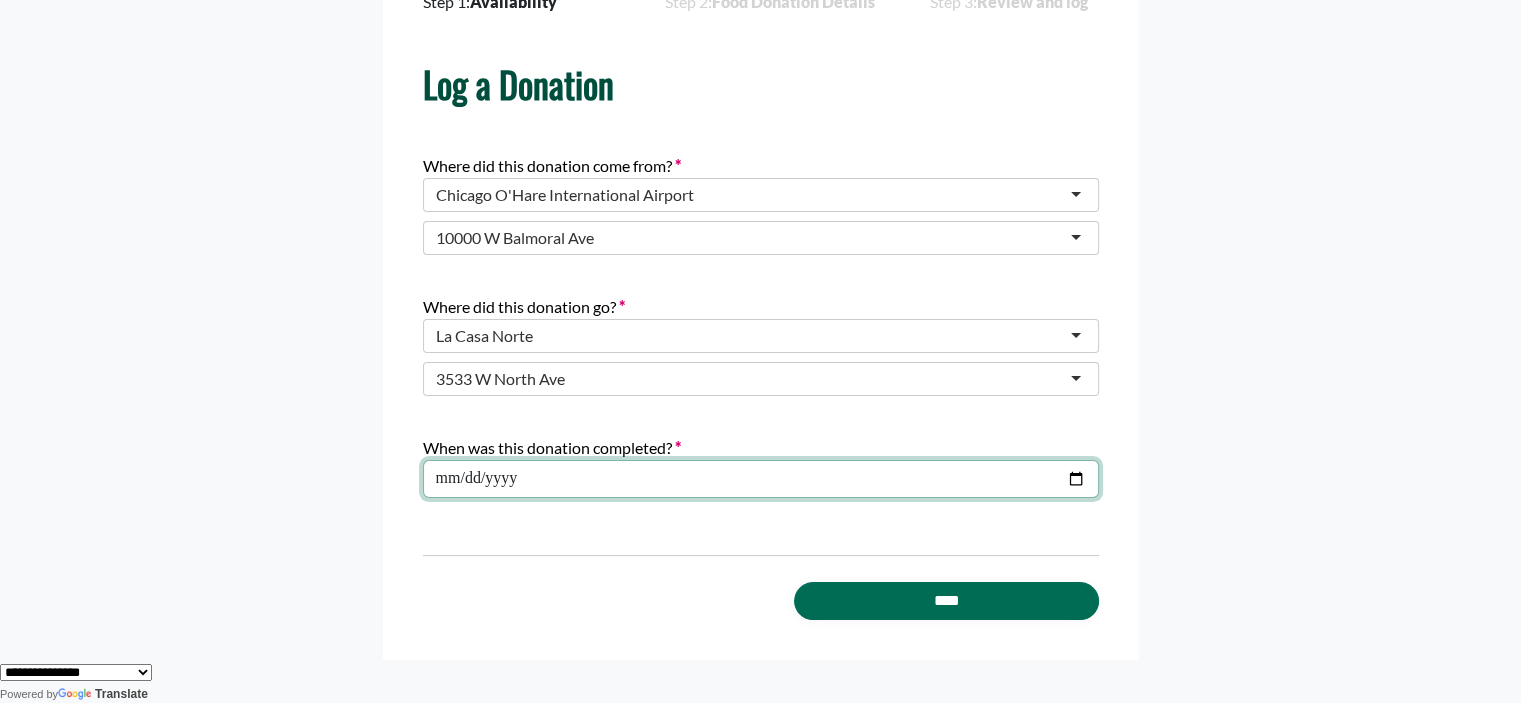 click on "**********" at bounding box center [761, 479] 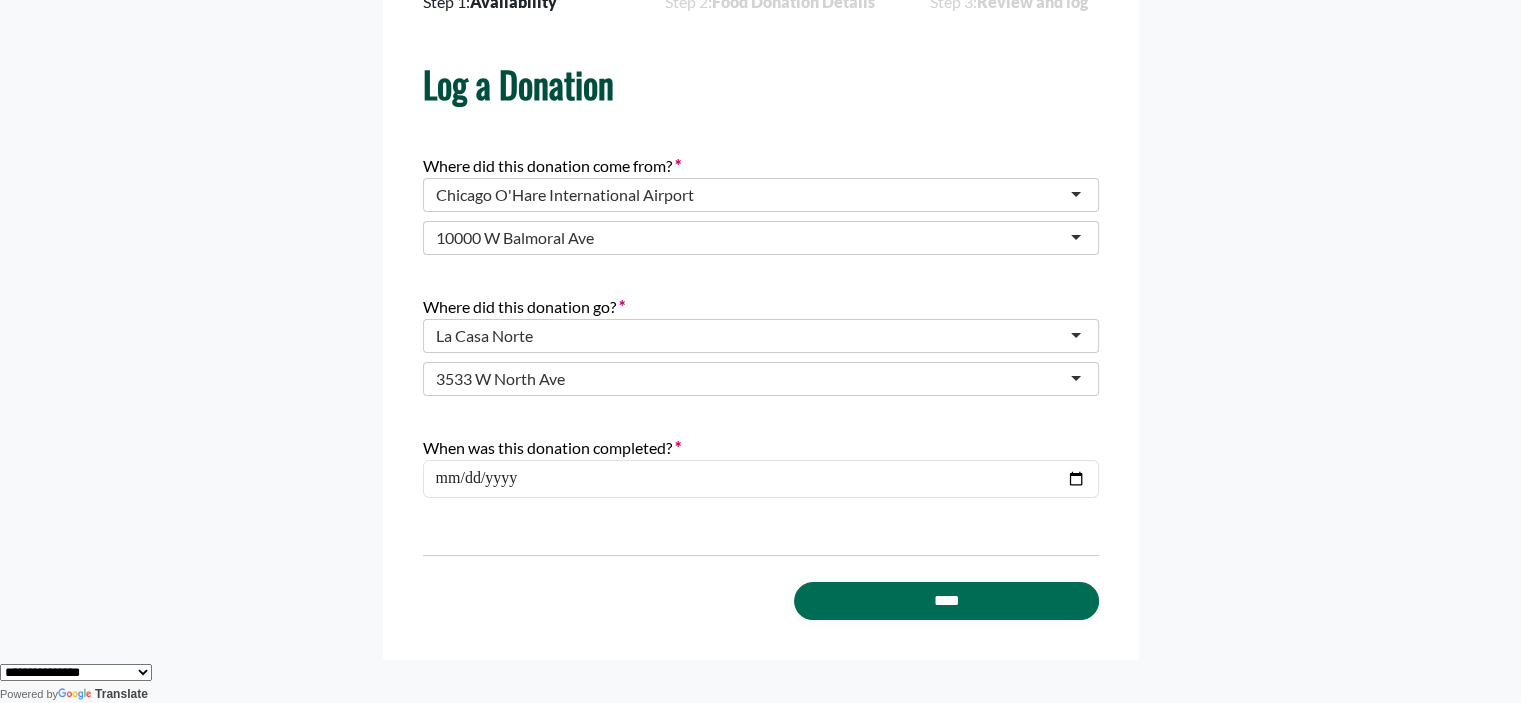 click on "Step 1:  Availability
Step 2:  Food Donation Details
Step 3:  Review and log
Log a Donation
Availability
Donations can be claimed anytime after they're posted.
Where did this donation come from?" at bounding box center [761, 293] 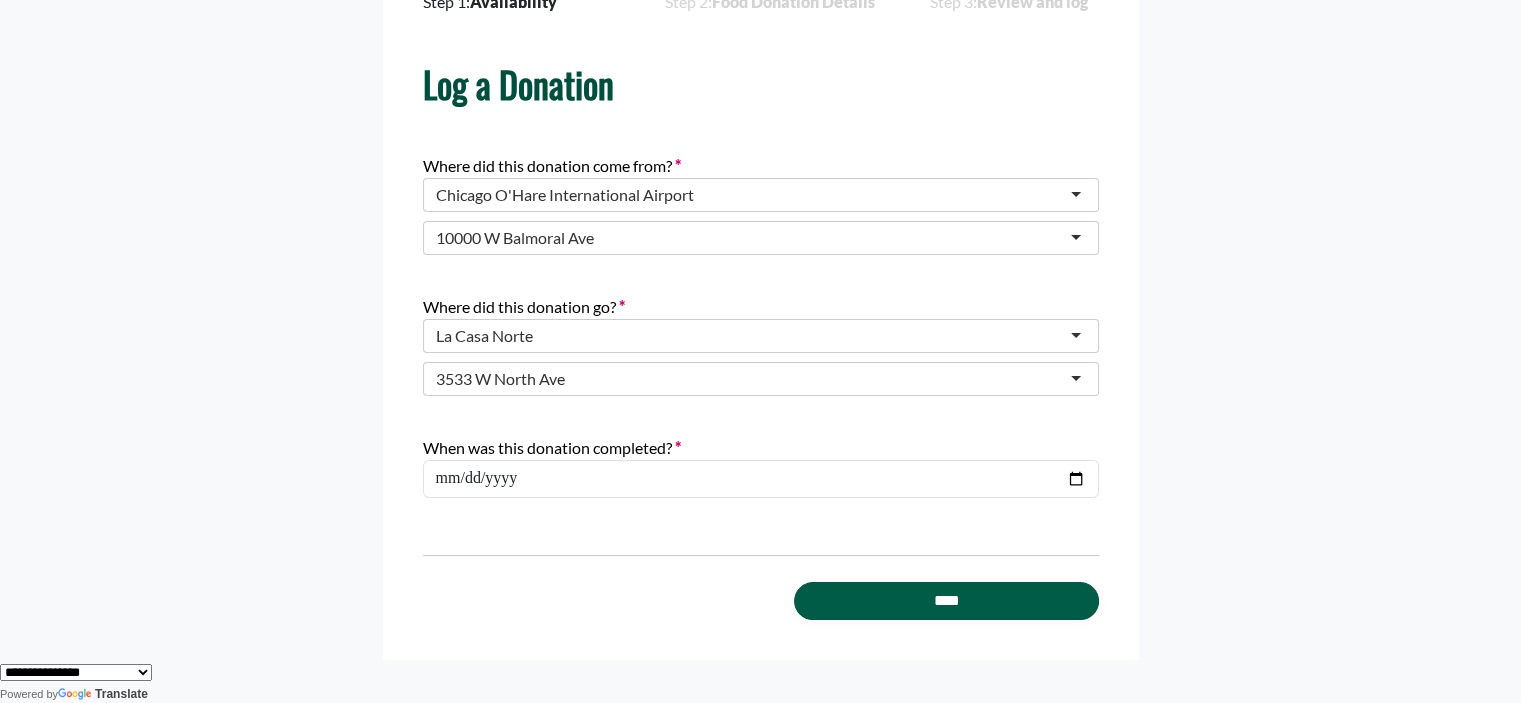 click on "****" at bounding box center [946, 601] 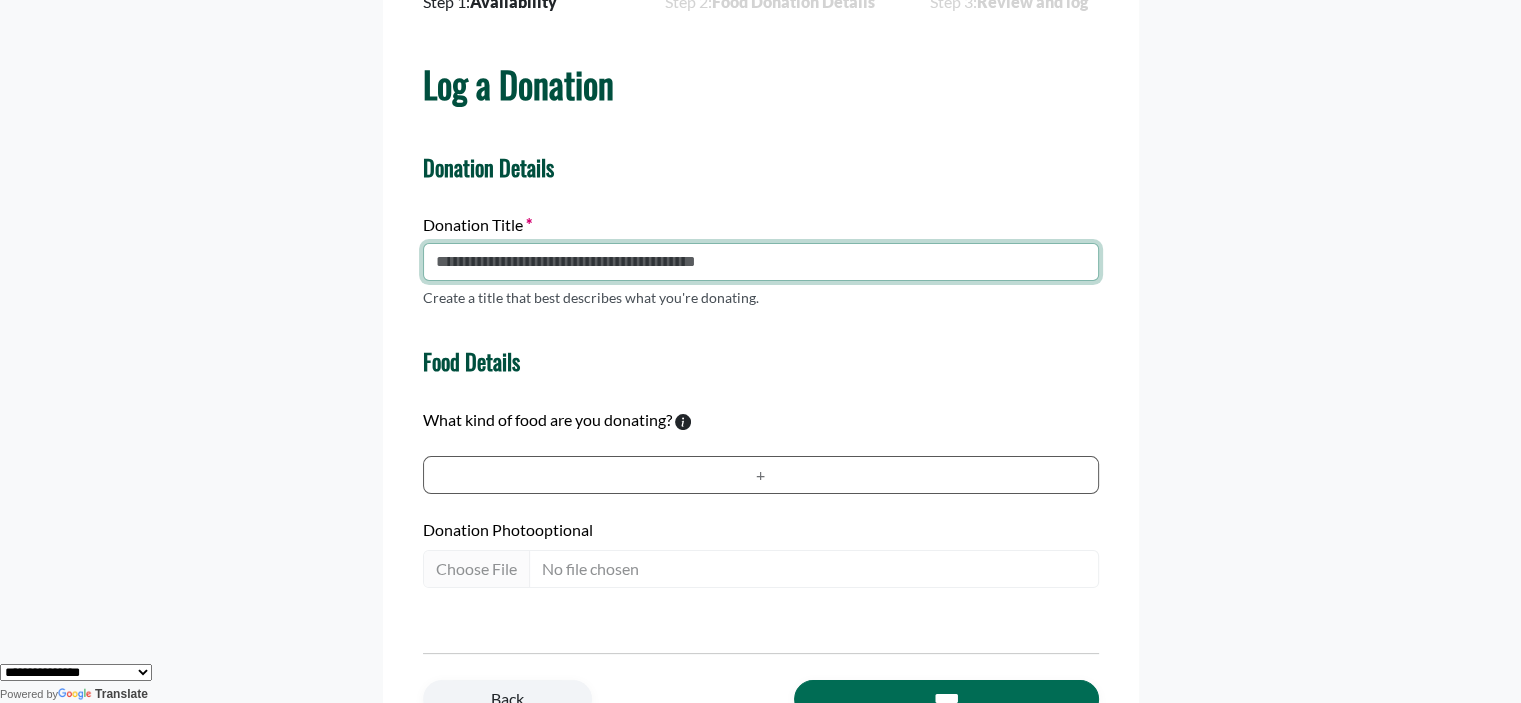 click at bounding box center (761, 262) 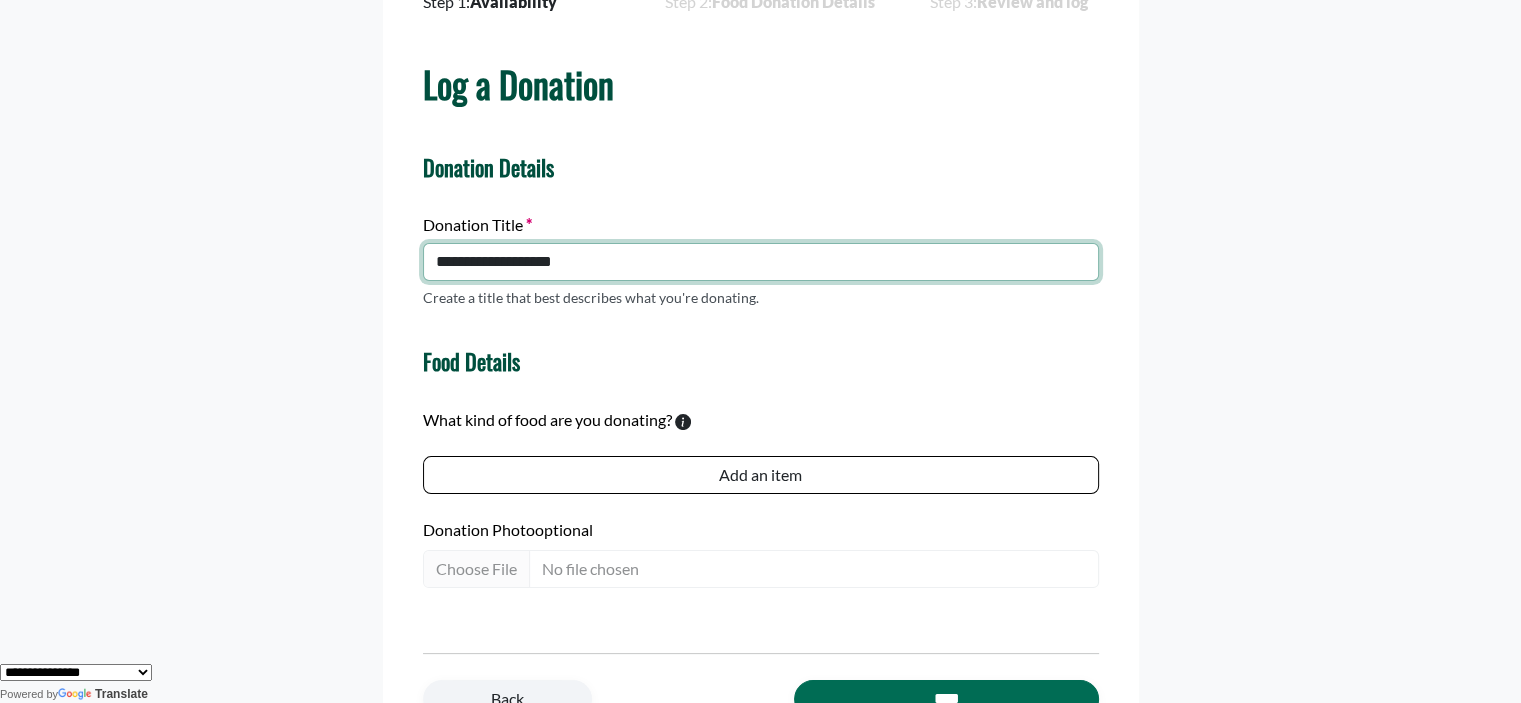 click on "**********" at bounding box center [761, 262] 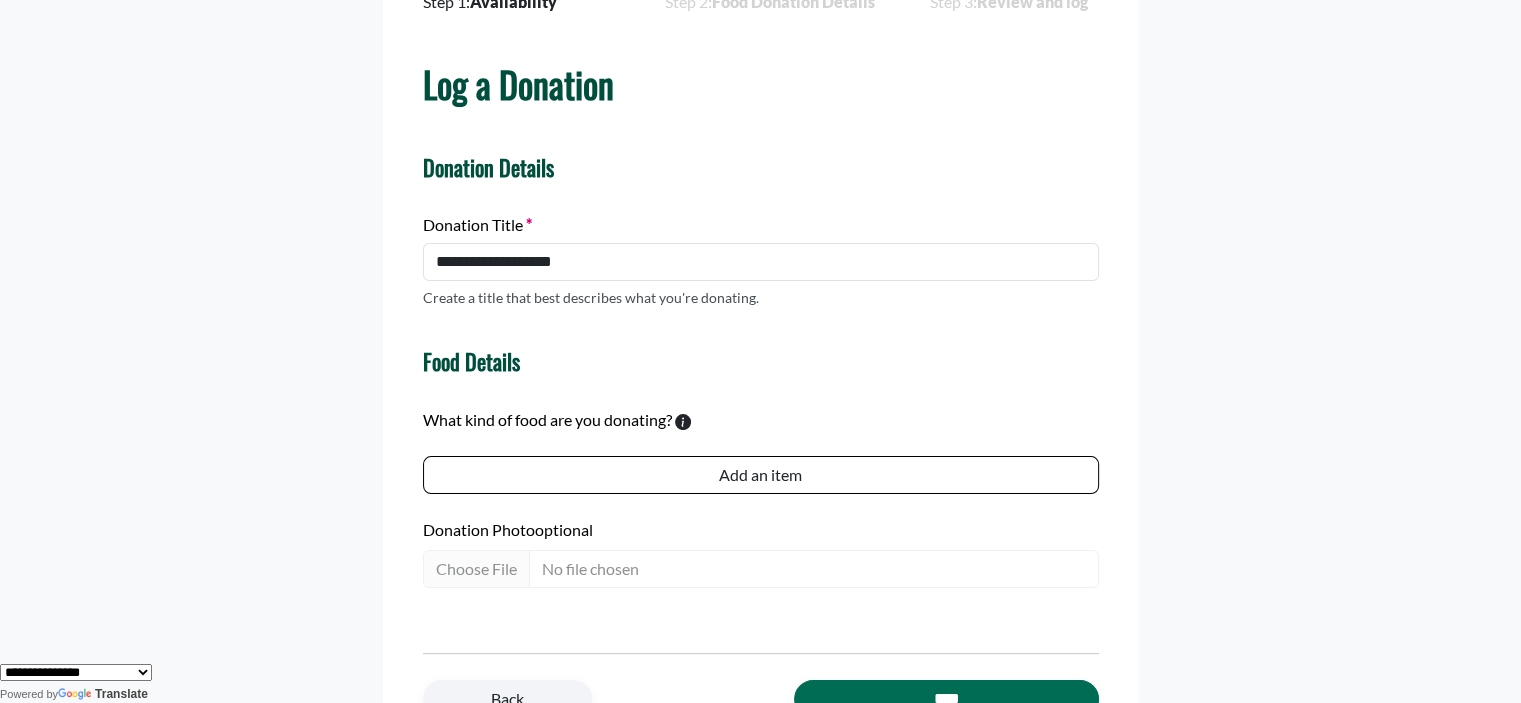 click on "Add an item" at bounding box center (761, 475) 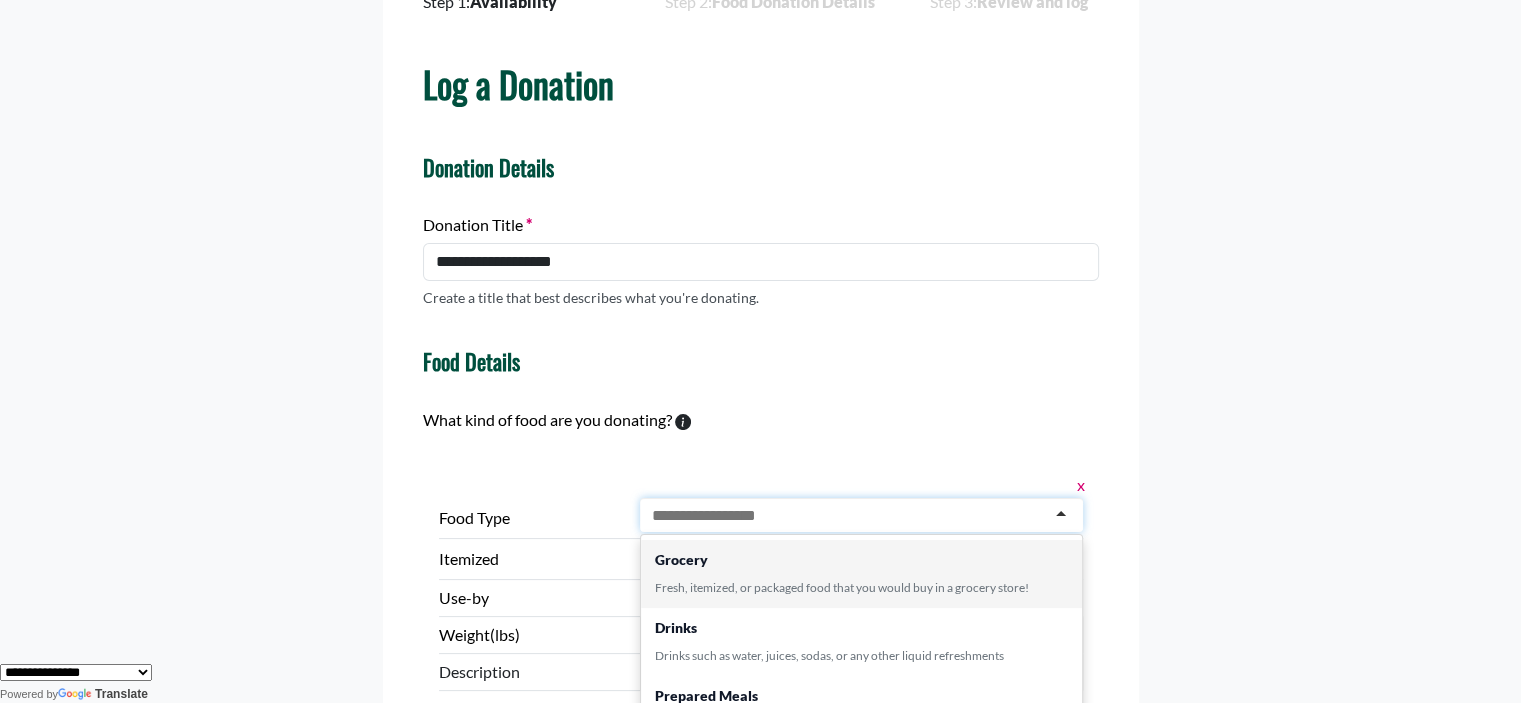 click at bounding box center (715, 516) 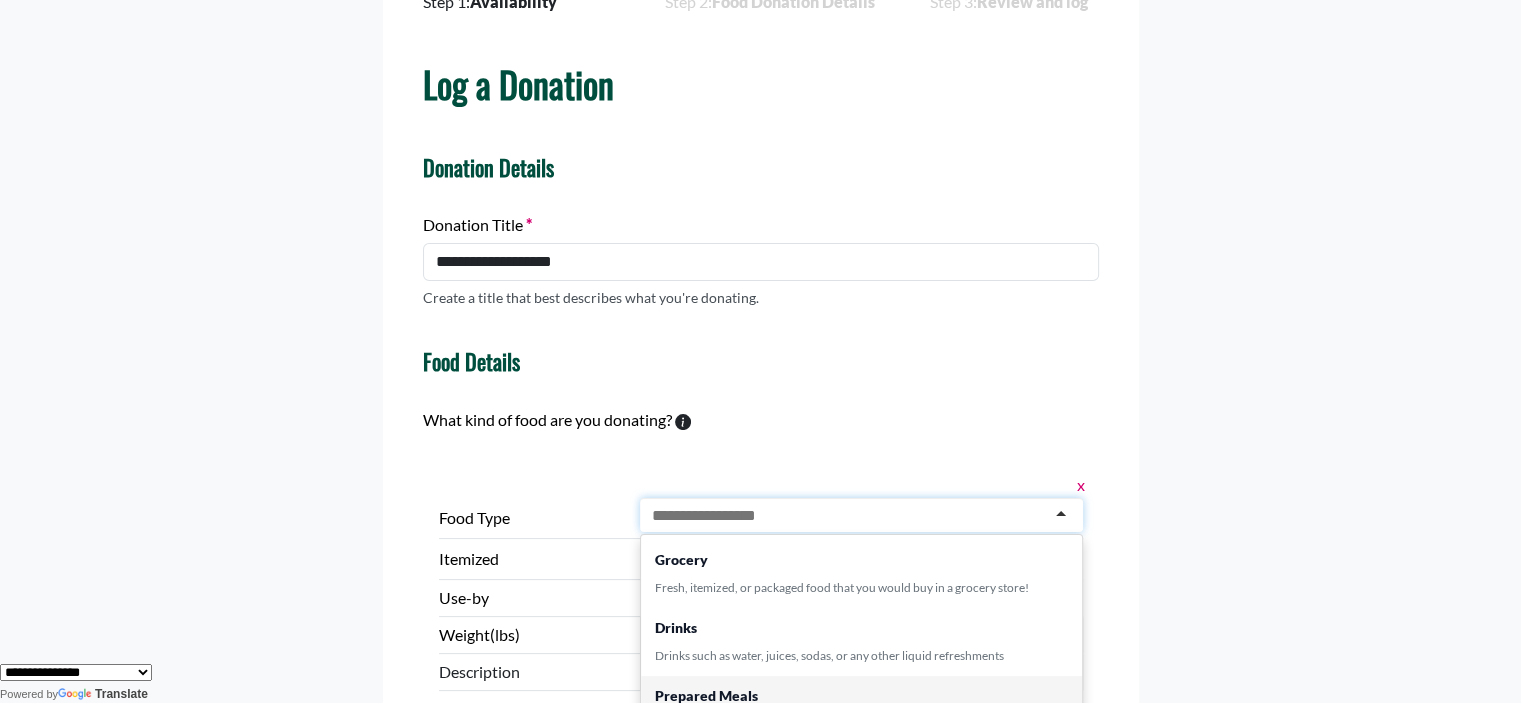 scroll, scrollTop: 0, scrollLeft: 0, axis: both 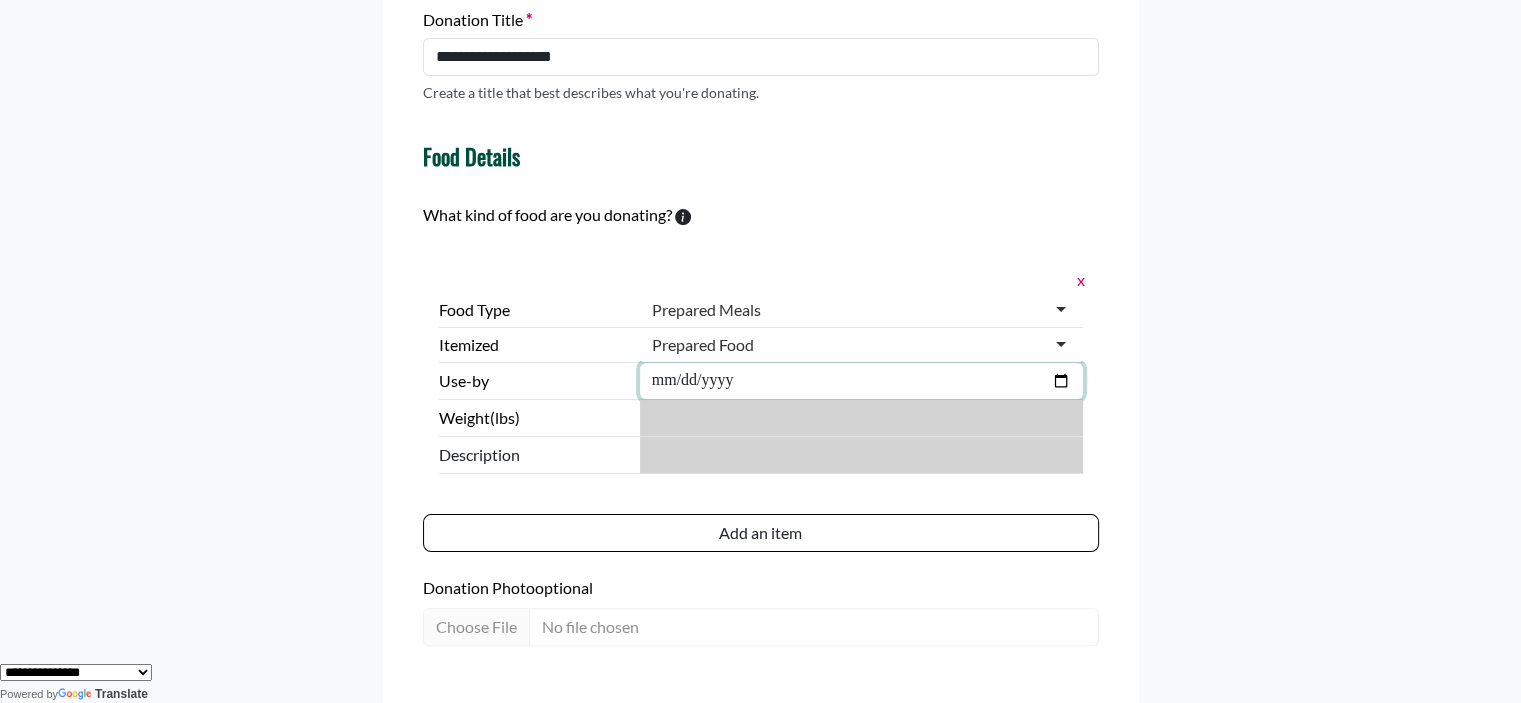 click at bounding box center [861, 381] 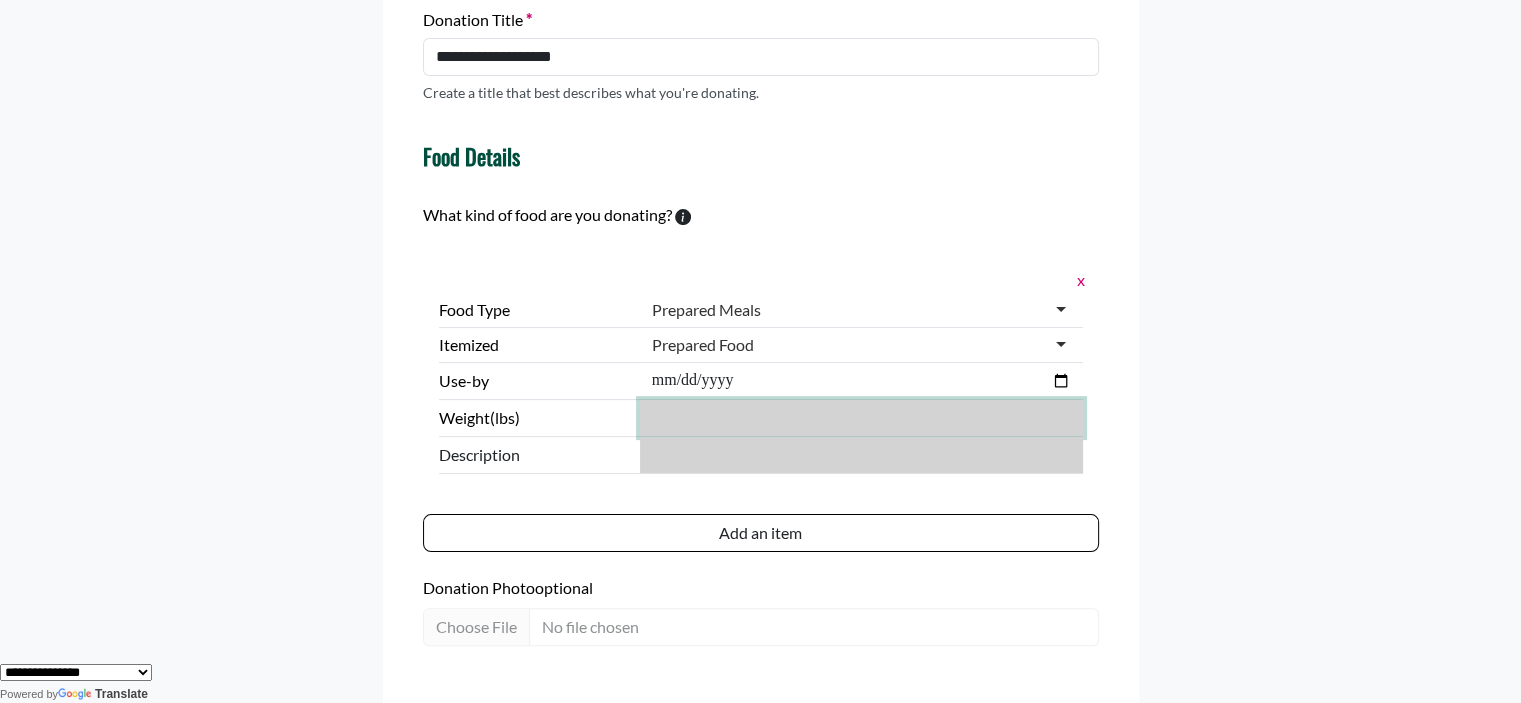 drag, startPoint x: 700, startPoint y: 415, endPoint x: 569, endPoint y: 415, distance: 131 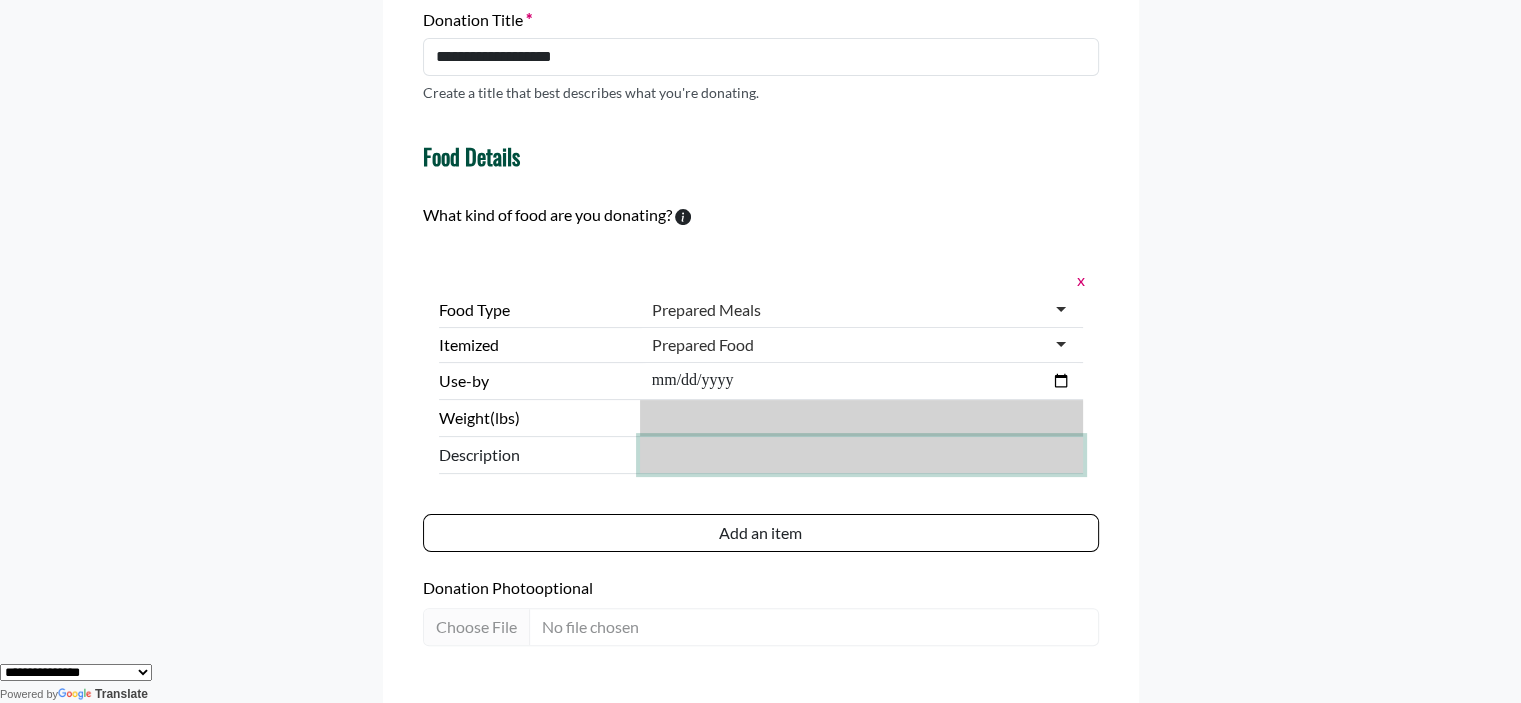 click at bounding box center [861, 455] 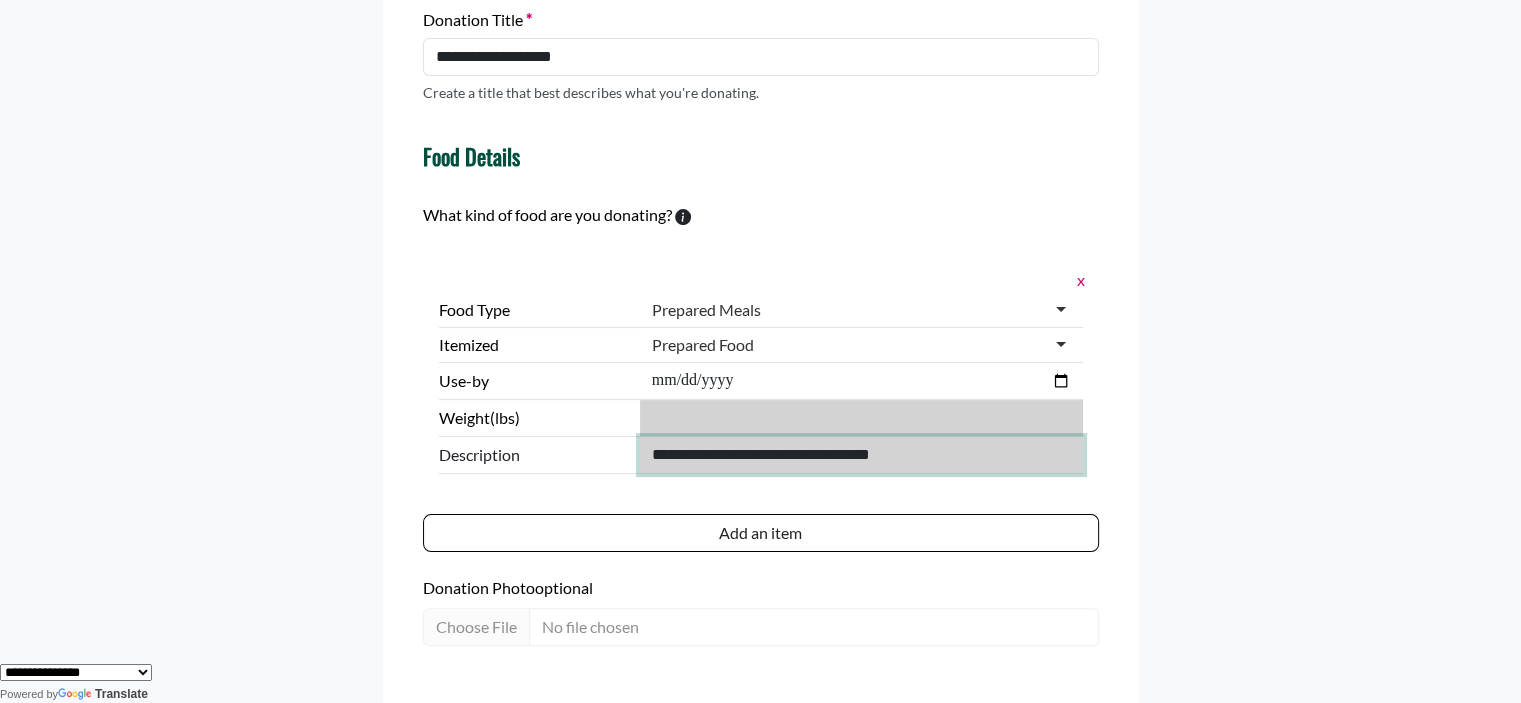 scroll, scrollTop: 641, scrollLeft: 0, axis: vertical 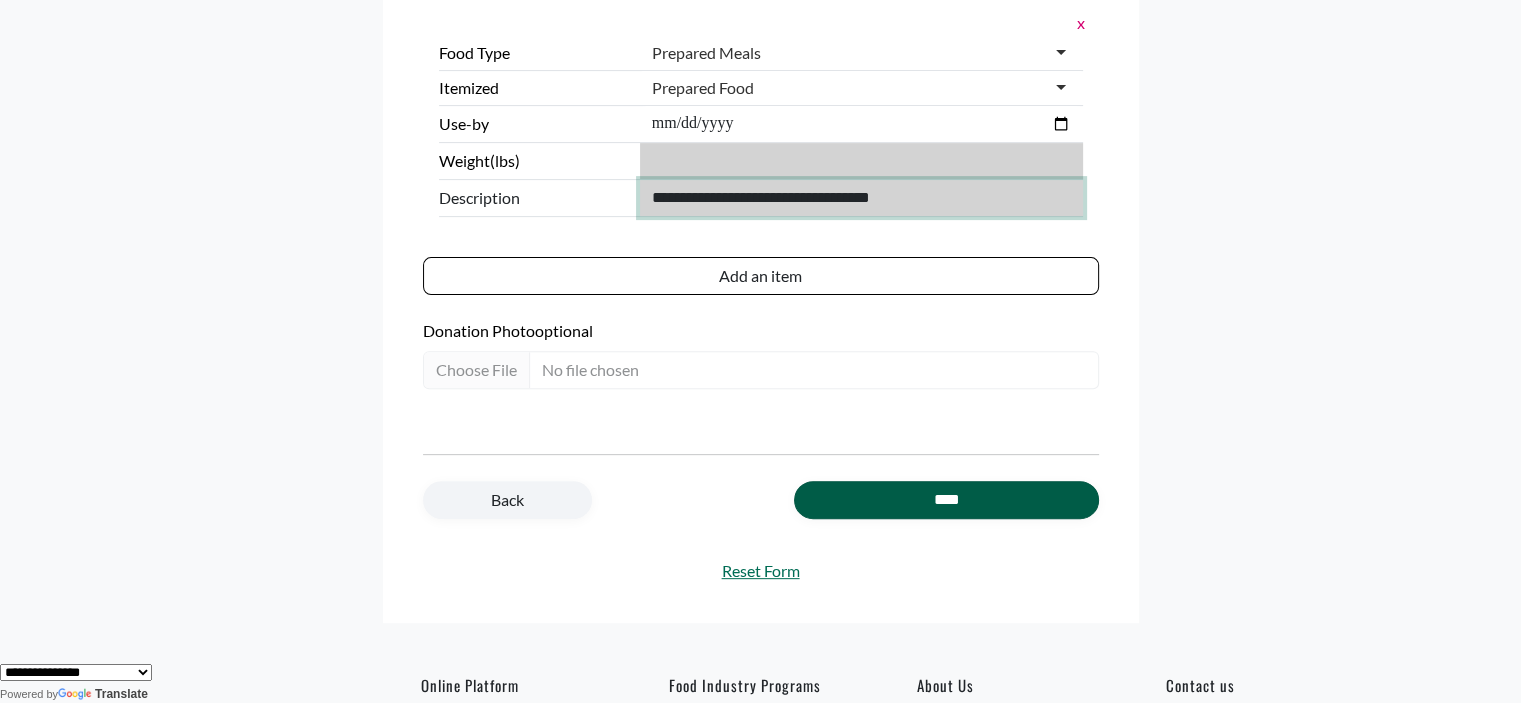 type on "**********" 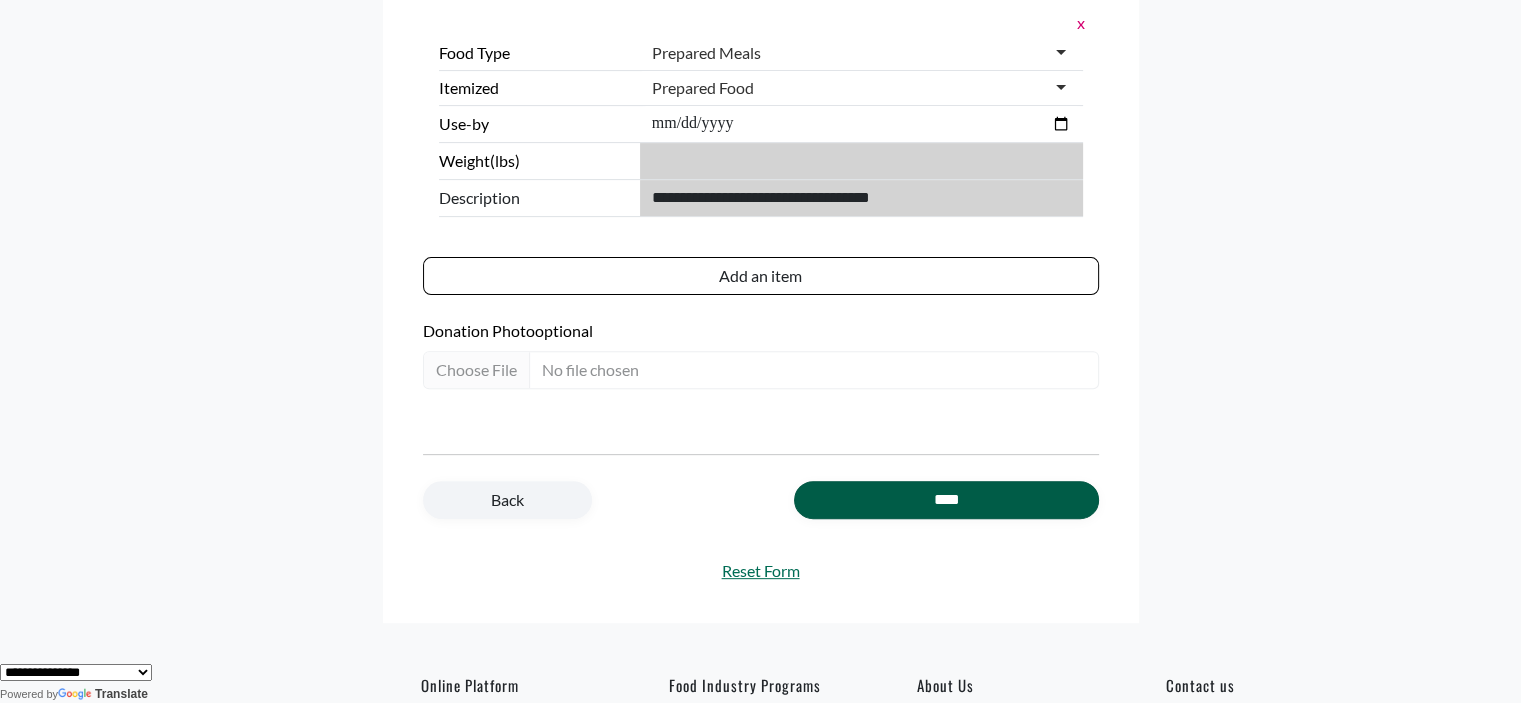 click on "****" at bounding box center [946, 500] 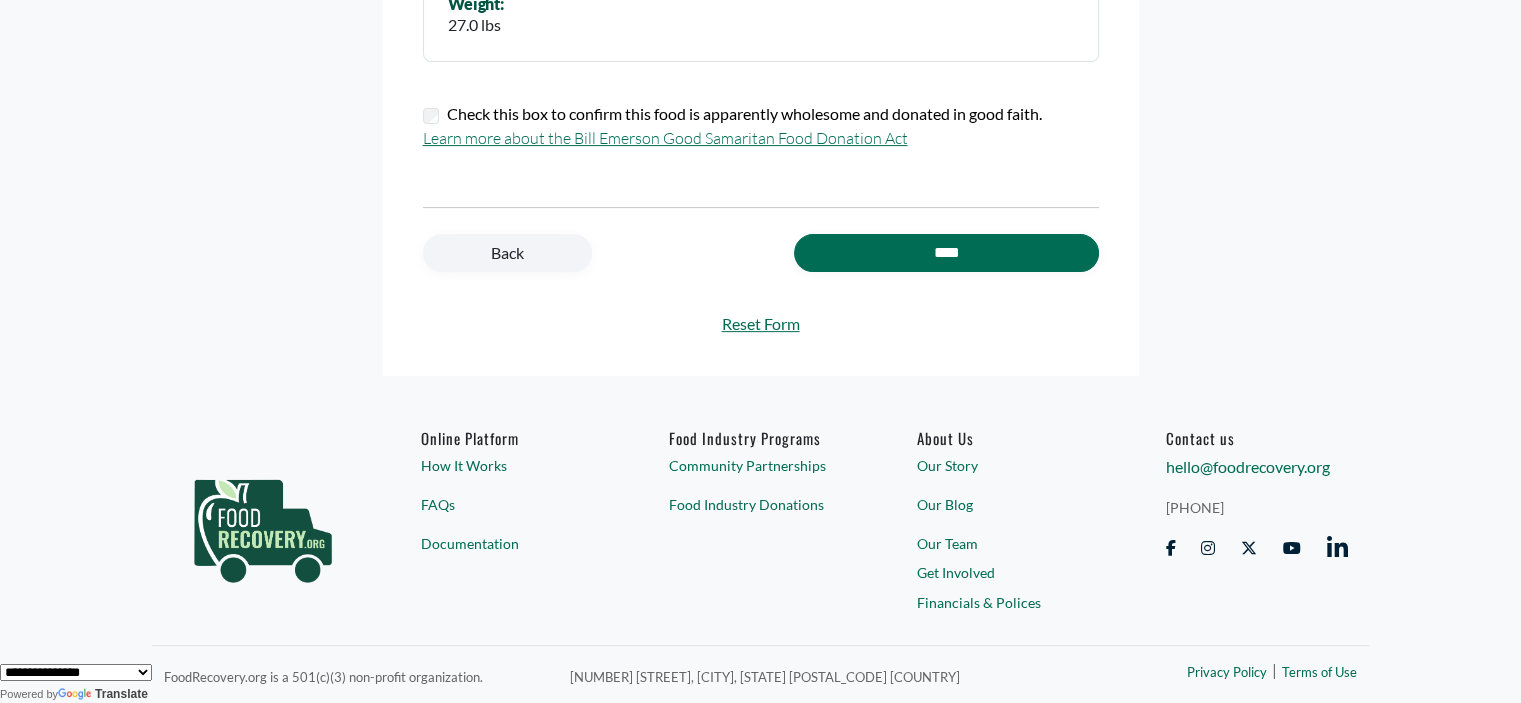 scroll, scrollTop: 620, scrollLeft: 0, axis: vertical 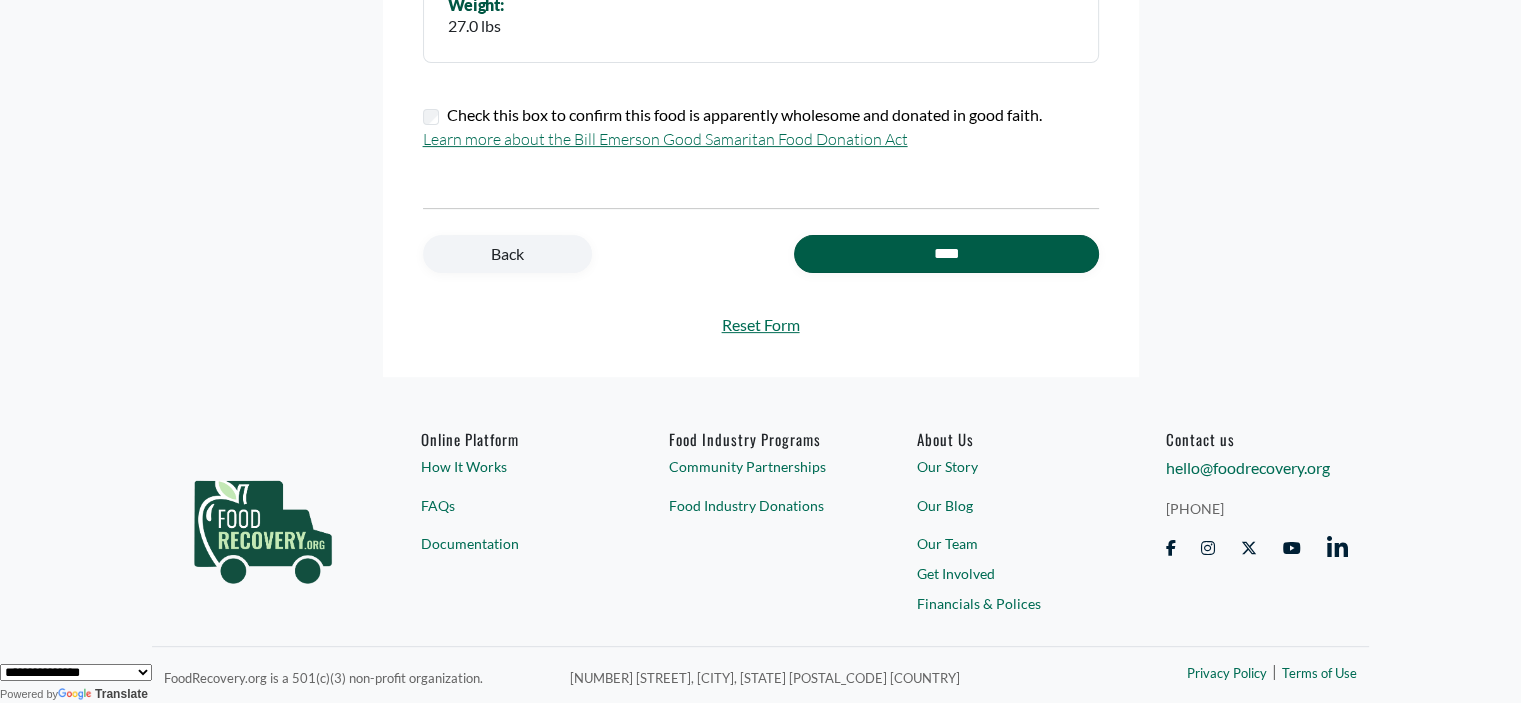 click on "****" at bounding box center (946, 254) 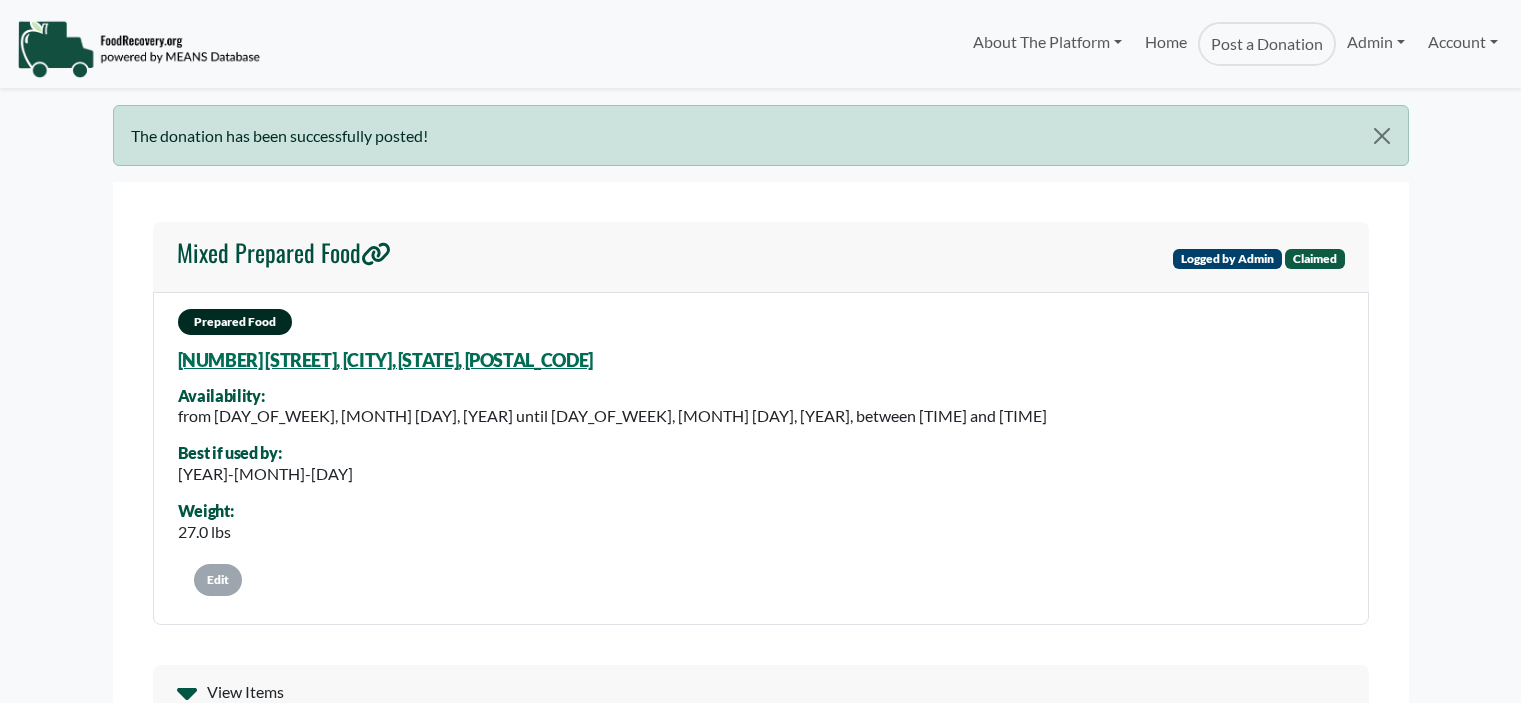 scroll, scrollTop: 0, scrollLeft: 0, axis: both 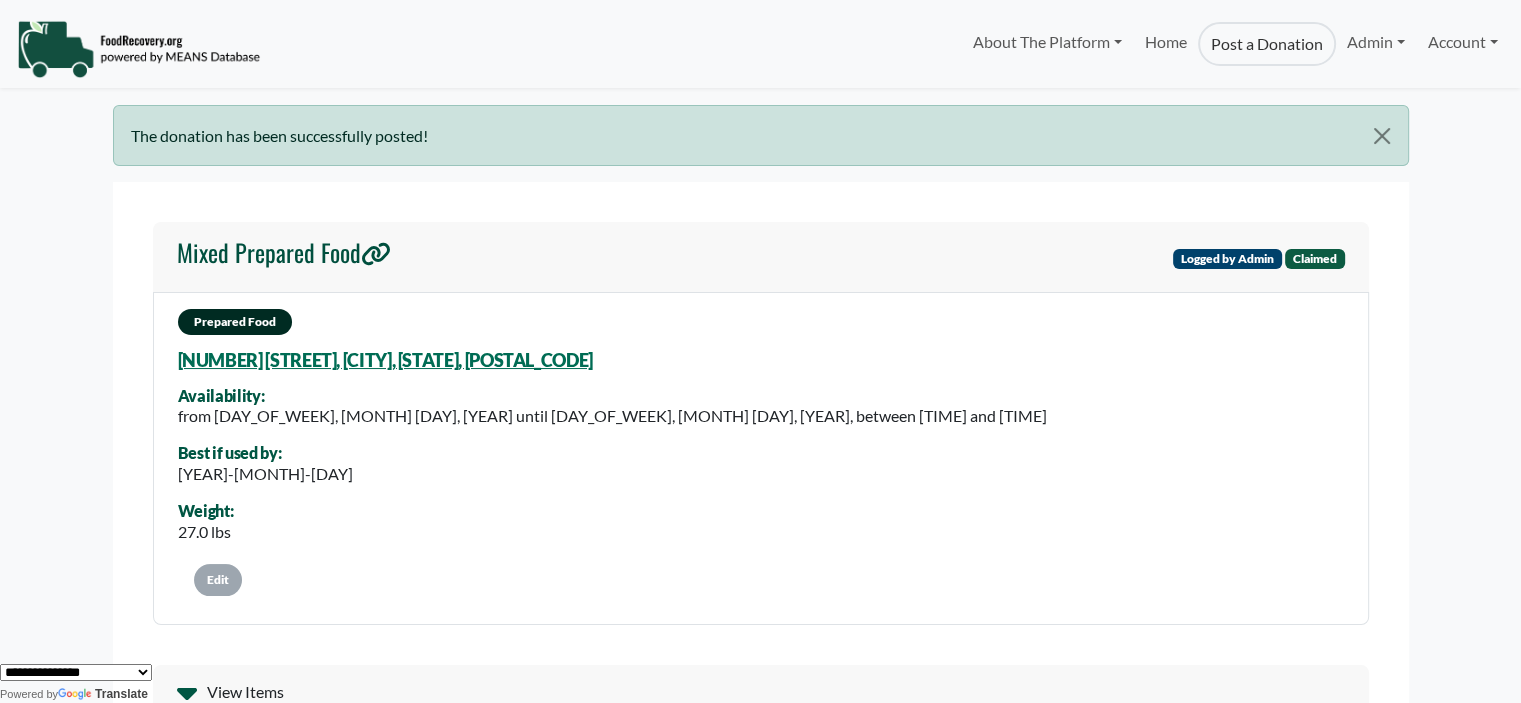 click on "Post a Donation" at bounding box center (1267, 44) 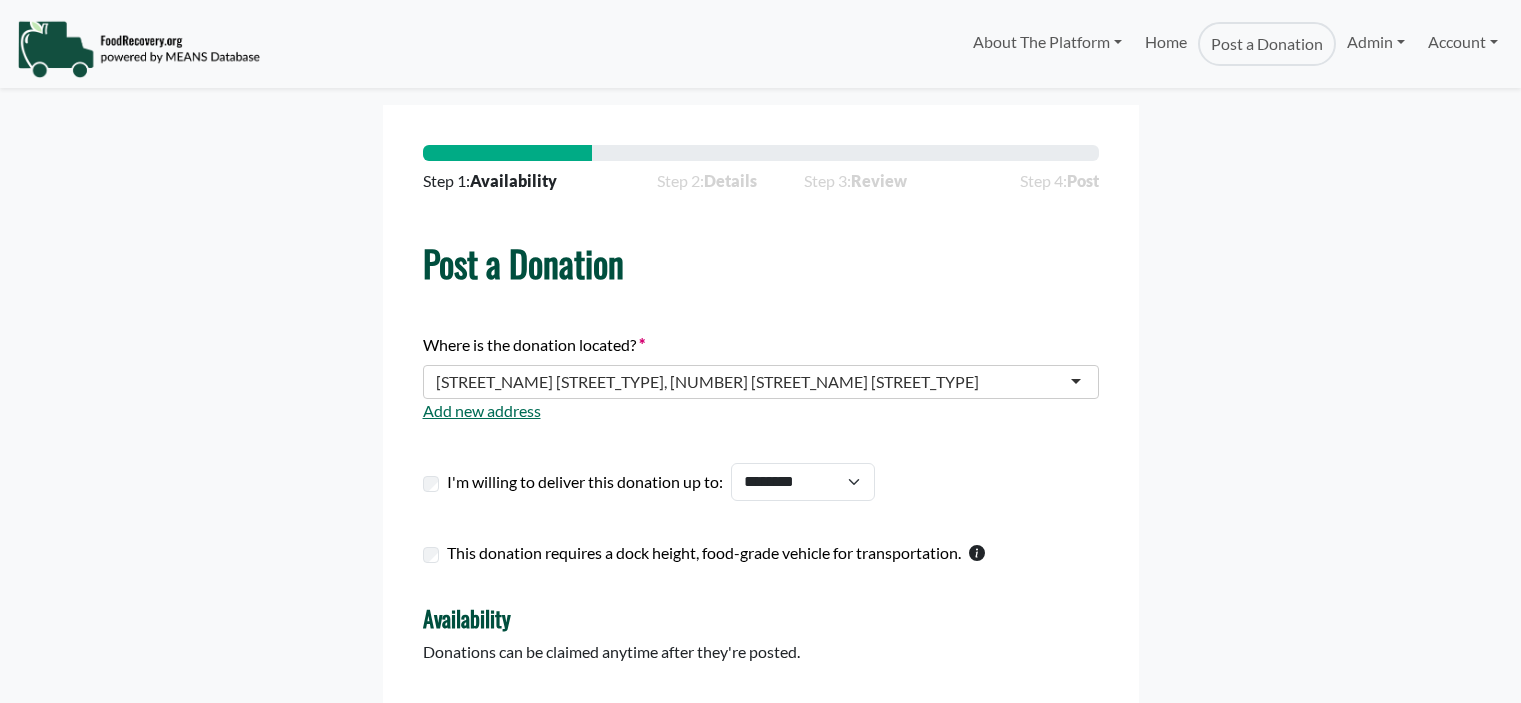 scroll, scrollTop: 0, scrollLeft: 0, axis: both 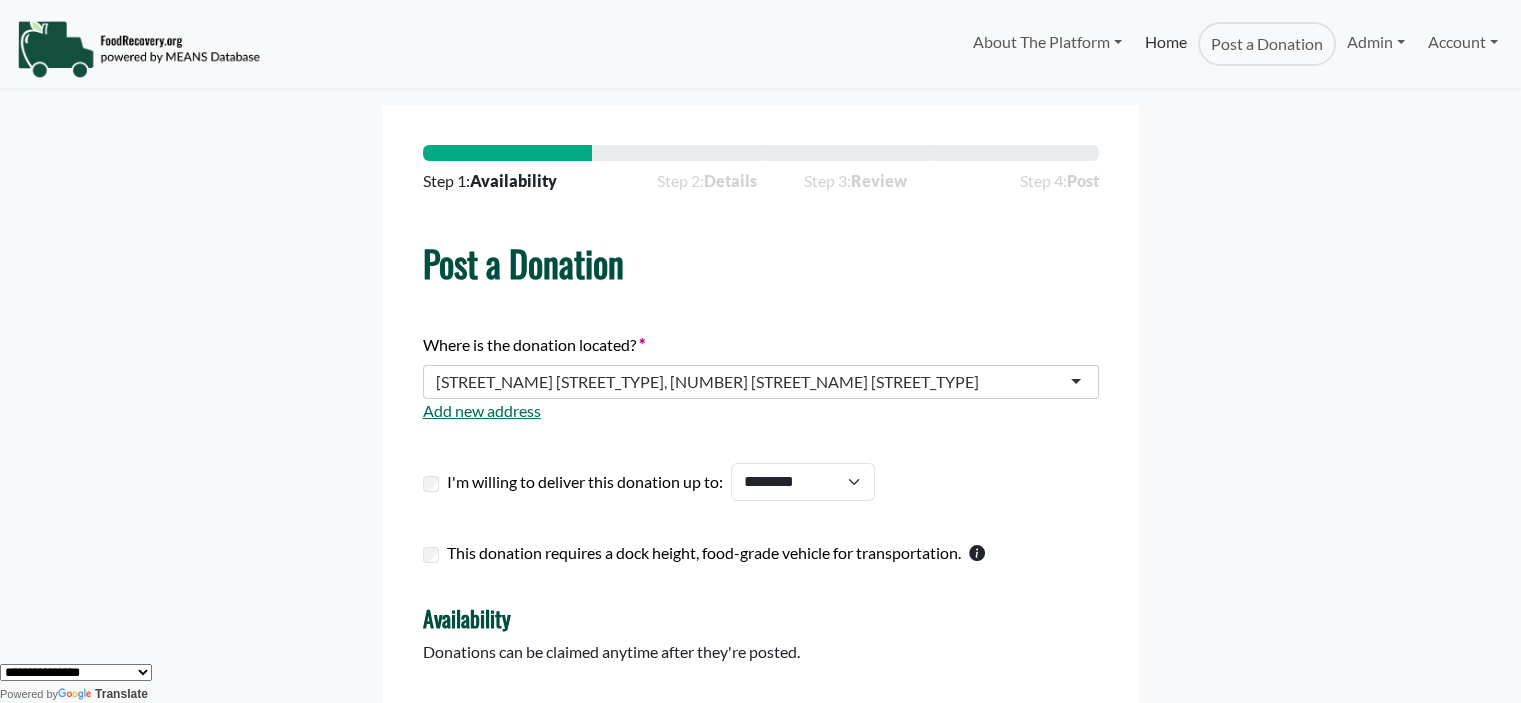 click on "Home" at bounding box center (1165, 44) 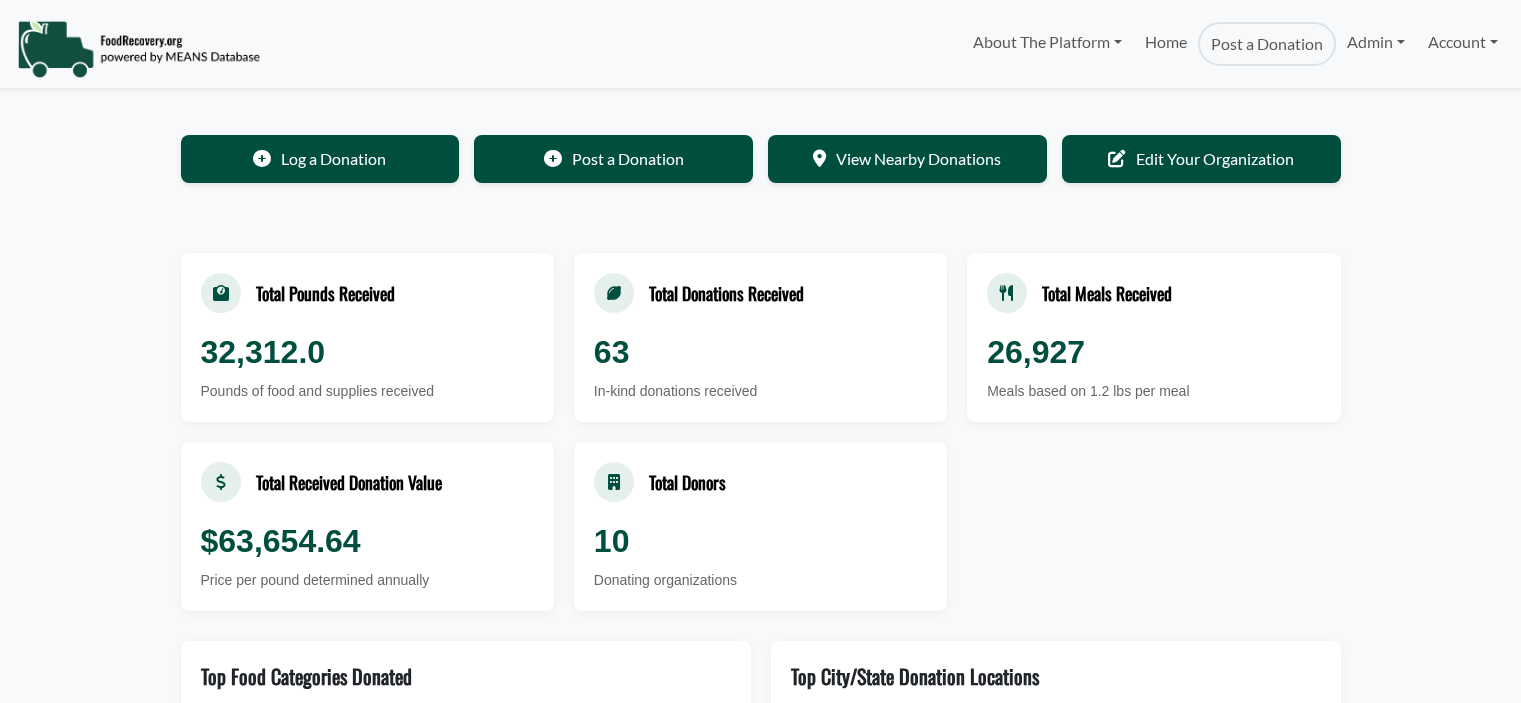 scroll, scrollTop: 0, scrollLeft: 0, axis: both 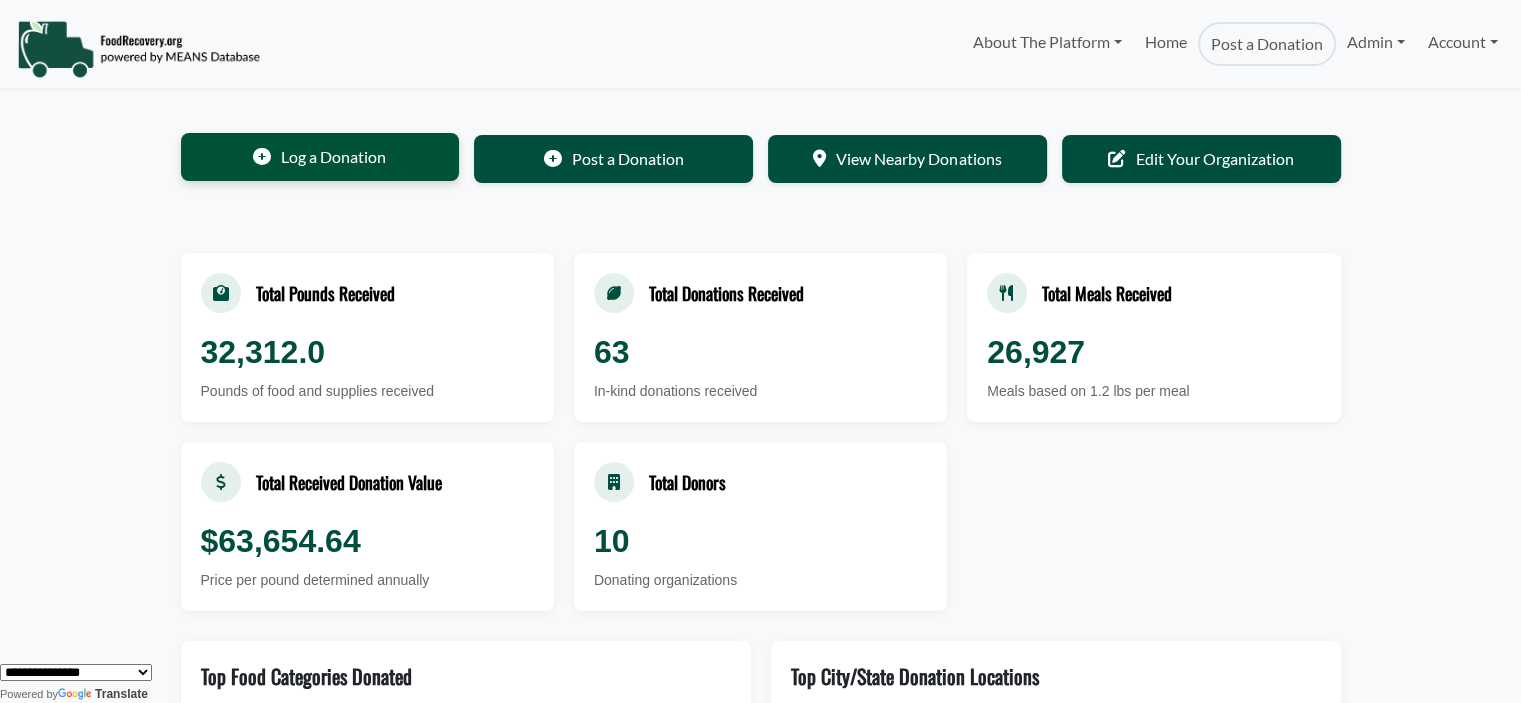 click on "Log a Donation" at bounding box center (320, 157) 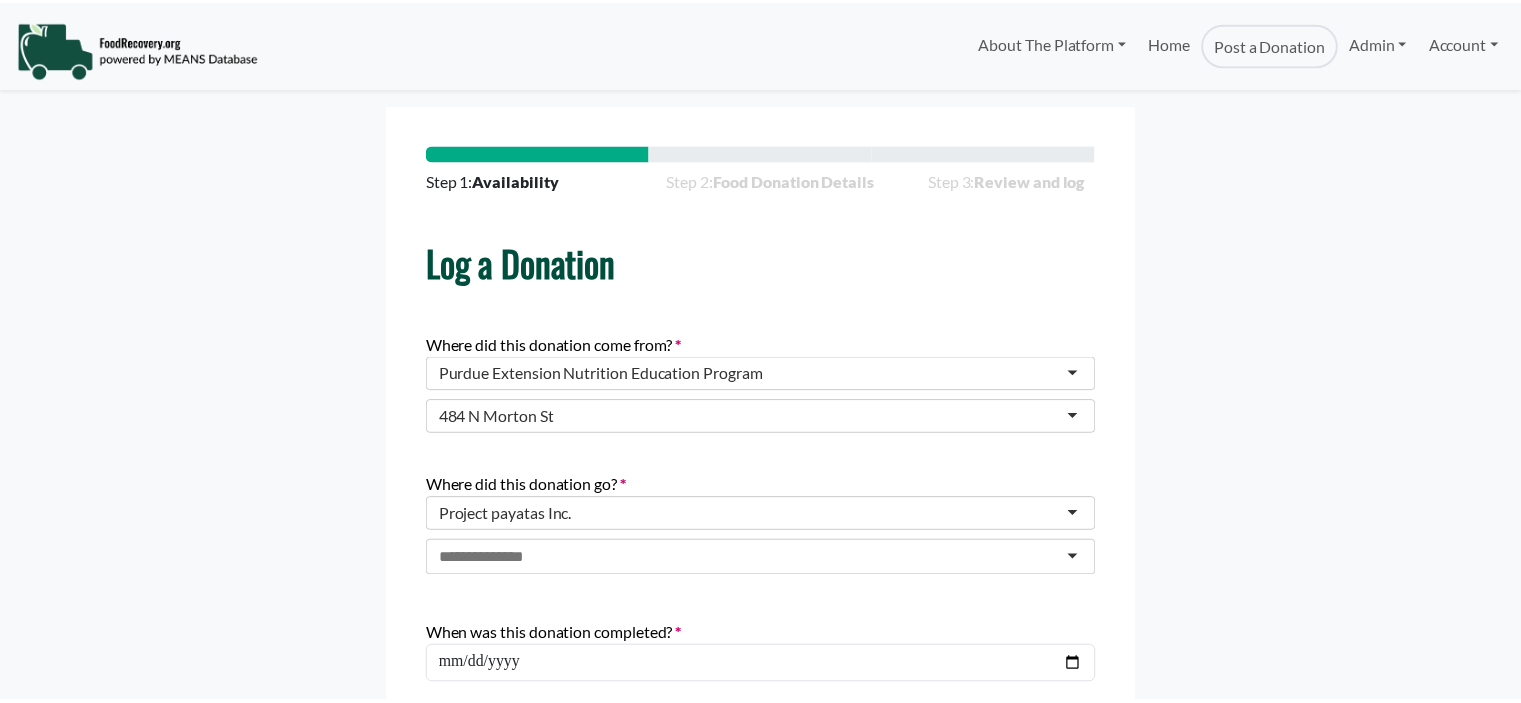 scroll, scrollTop: 0, scrollLeft: 0, axis: both 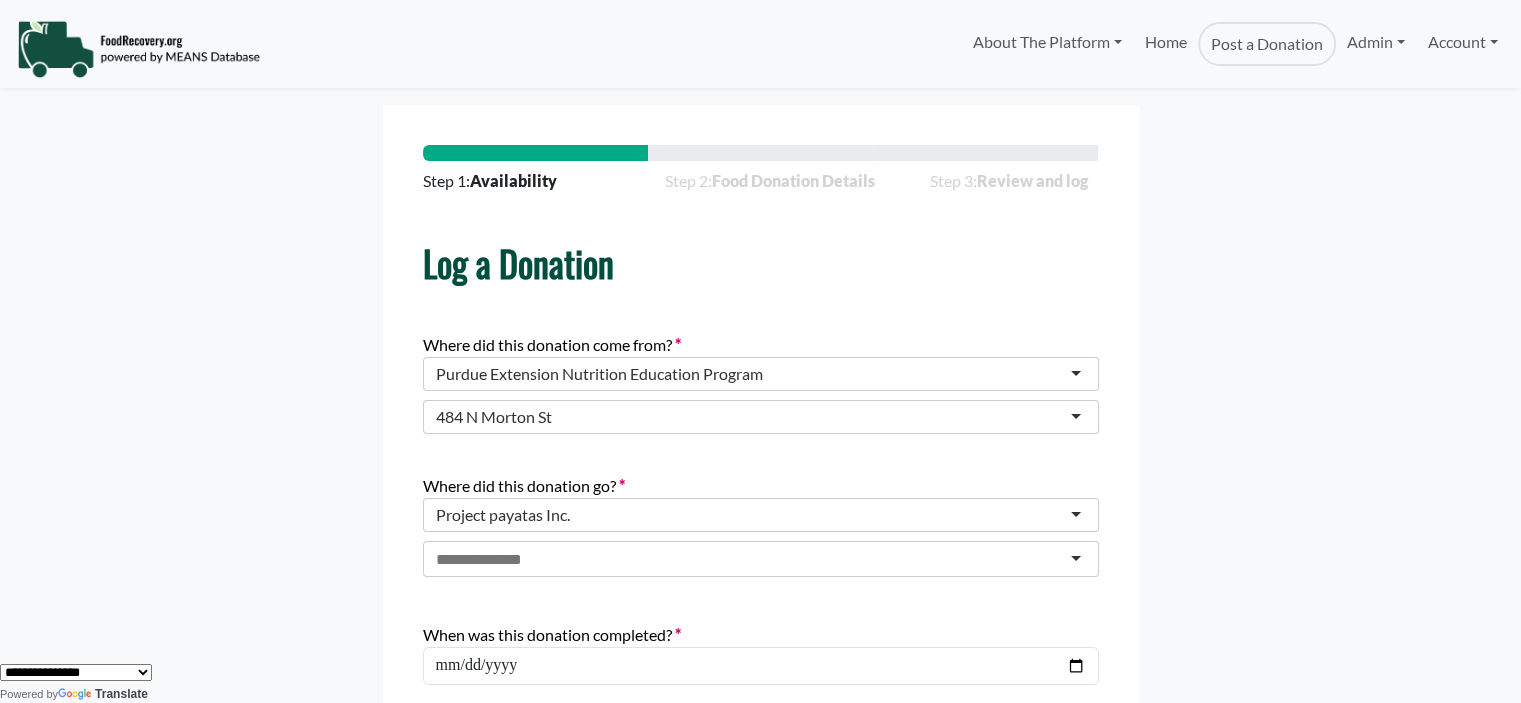 click on "Purdue Extension Nutrition Education Program" at bounding box center (599, 374) 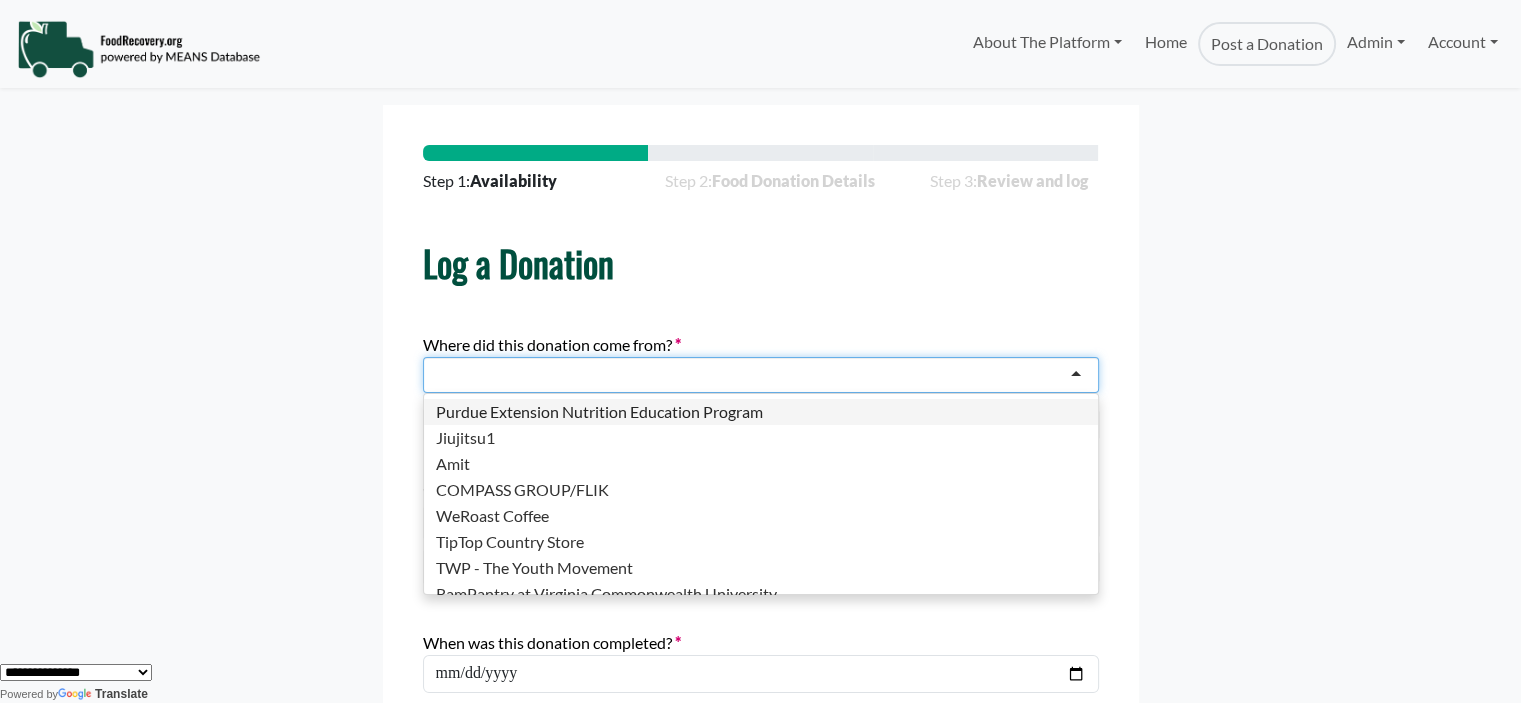 type on "*" 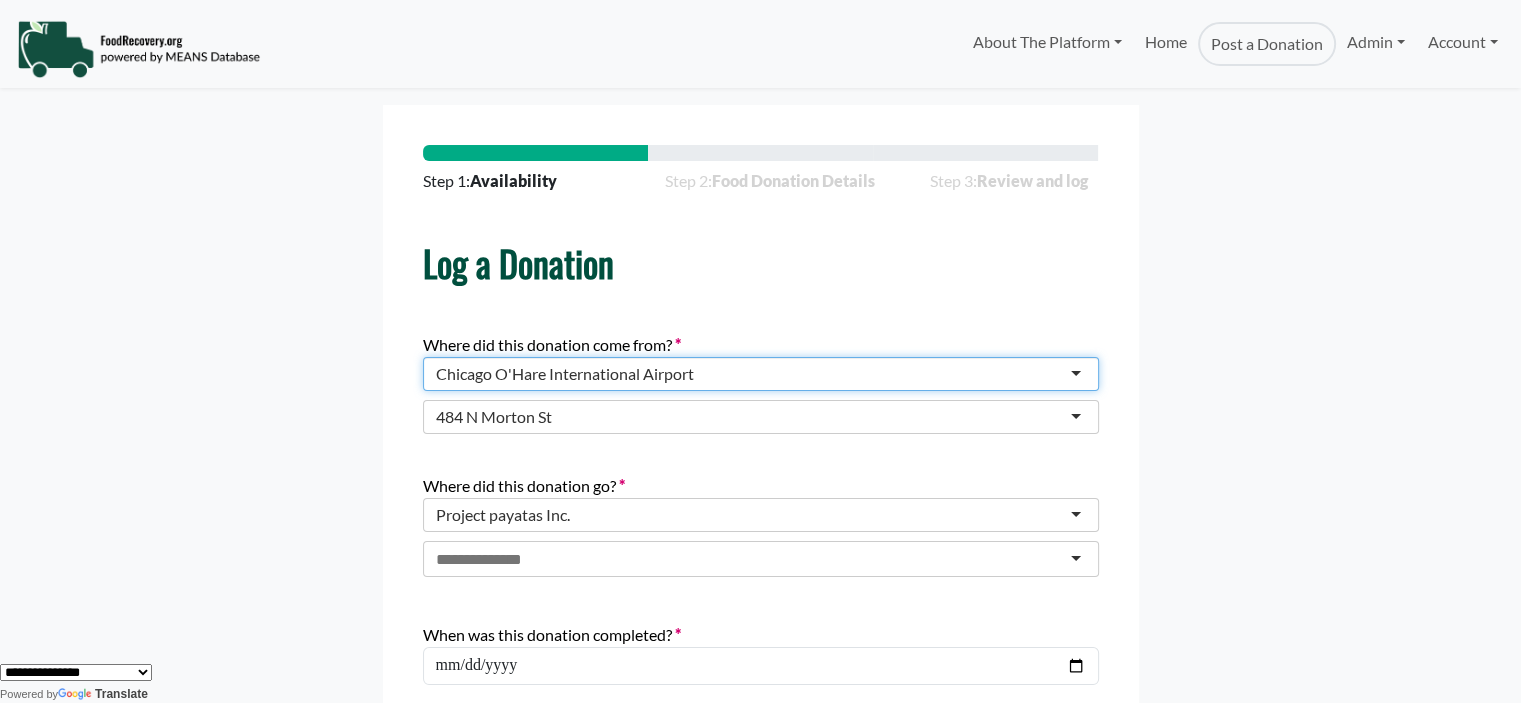 scroll, scrollTop: 0, scrollLeft: 0, axis: both 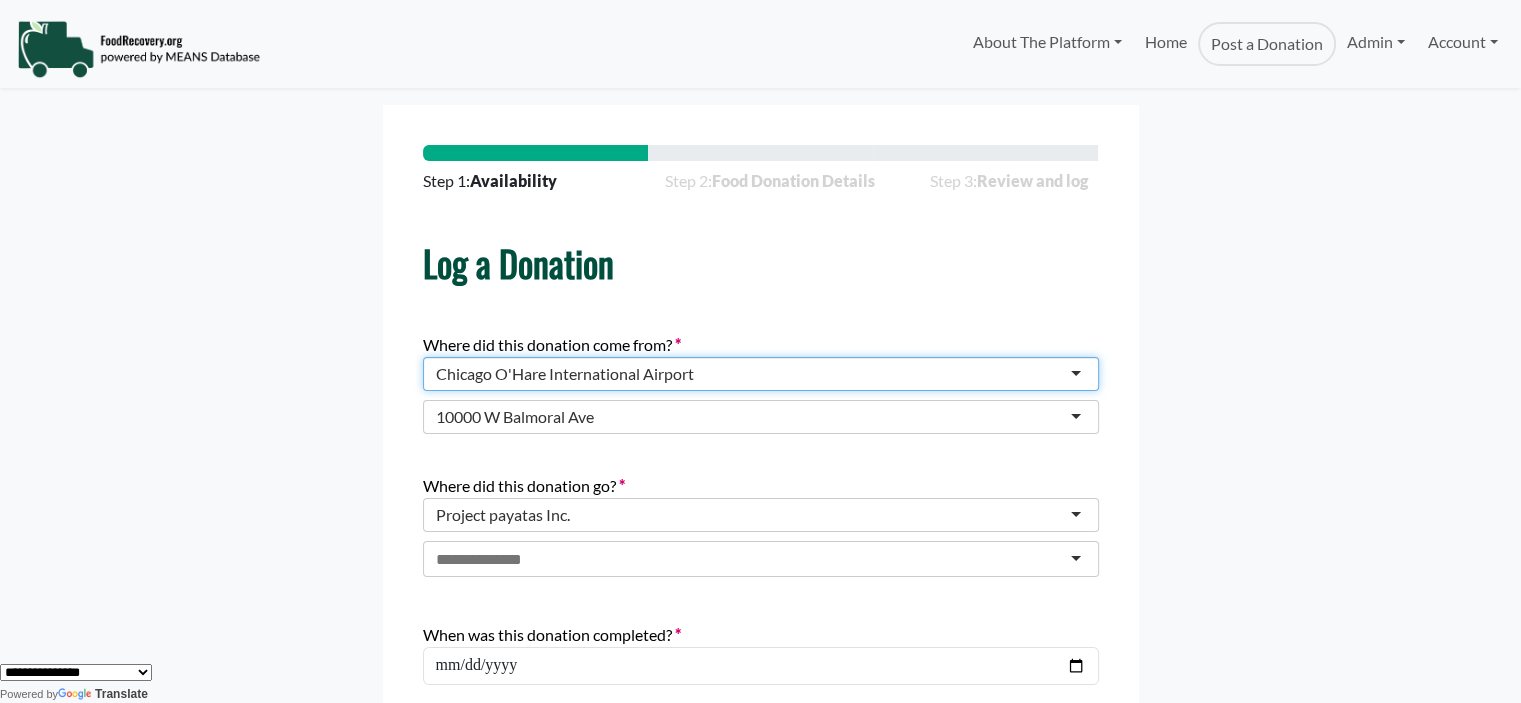 click on "Project payatas Inc." at bounding box center [503, 515] 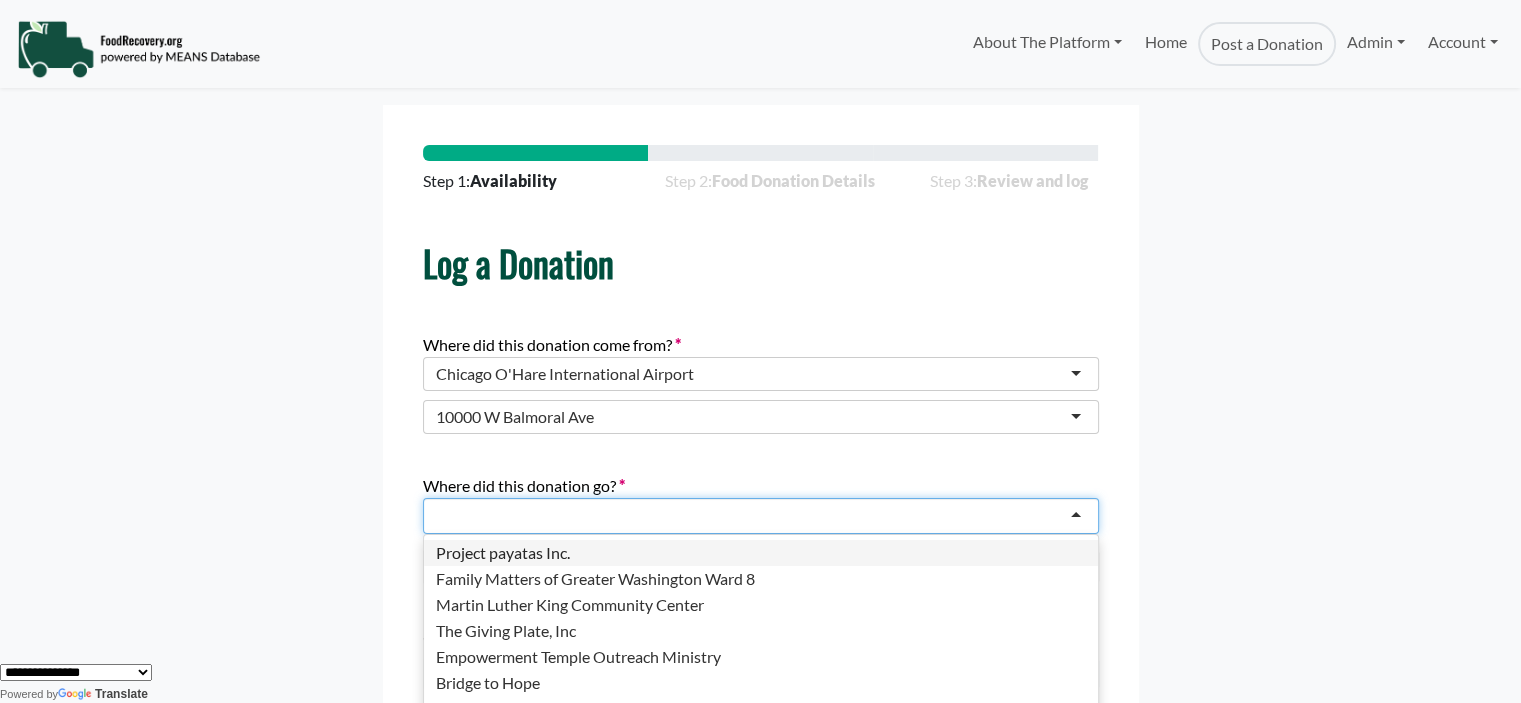 type on "*" 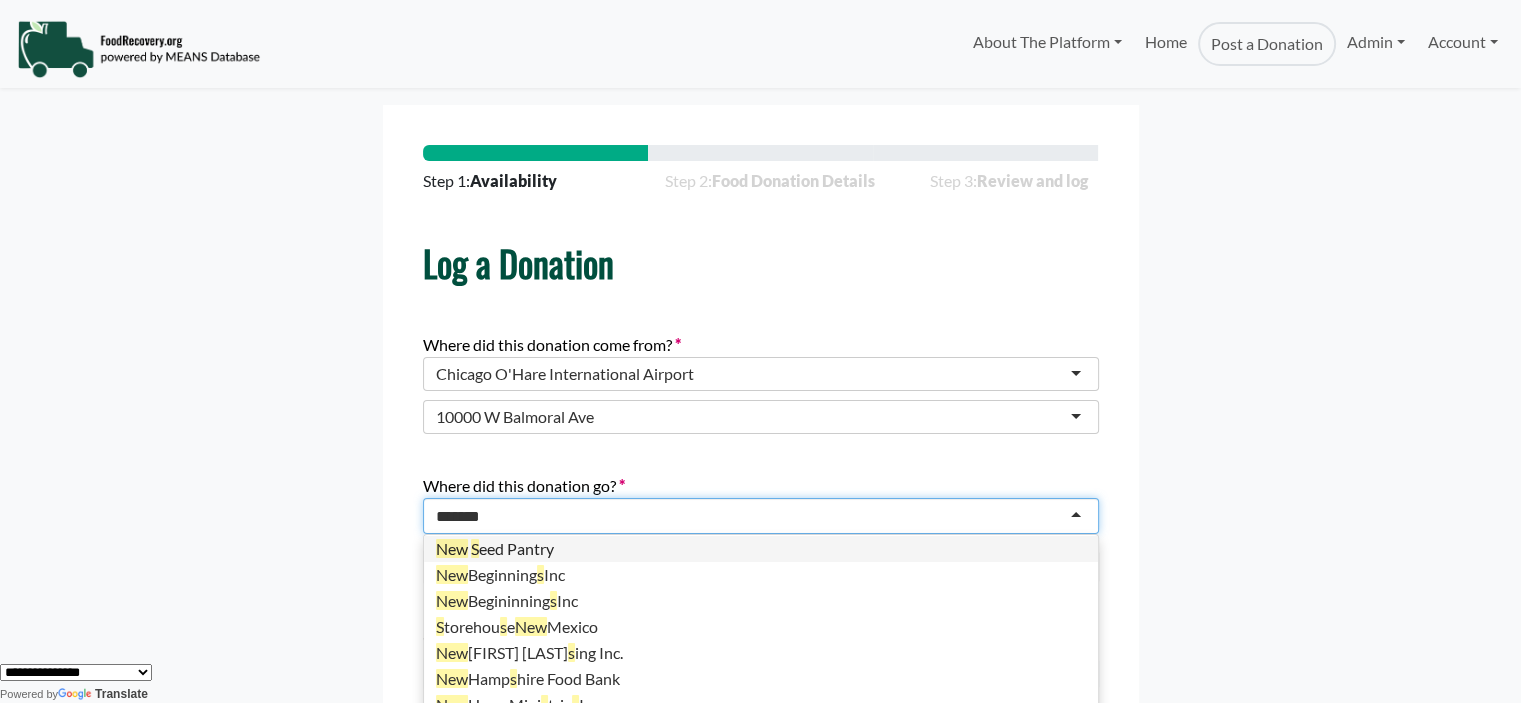 scroll, scrollTop: 0, scrollLeft: 0, axis: both 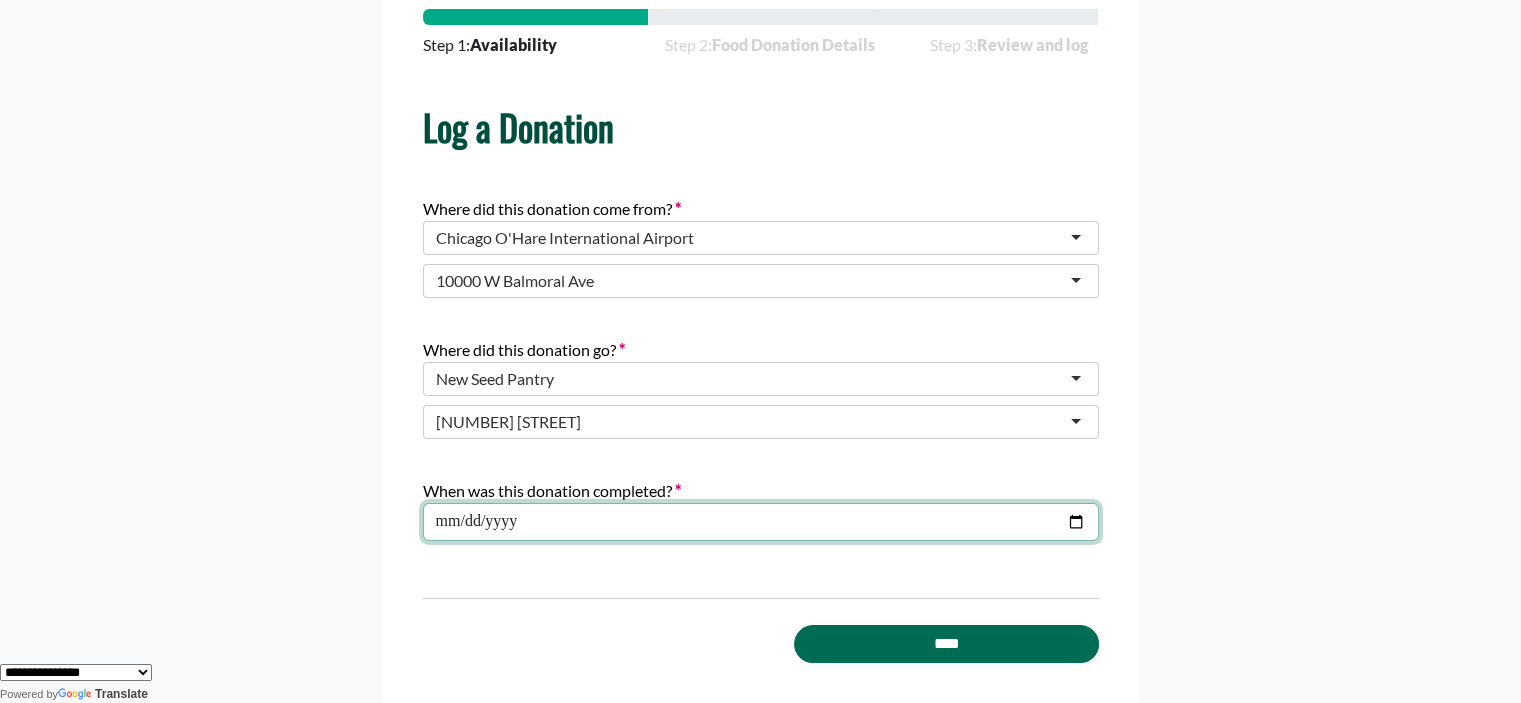 drag, startPoint x: 1081, startPoint y: 507, endPoint x: 1080, endPoint y: 517, distance: 10.049875 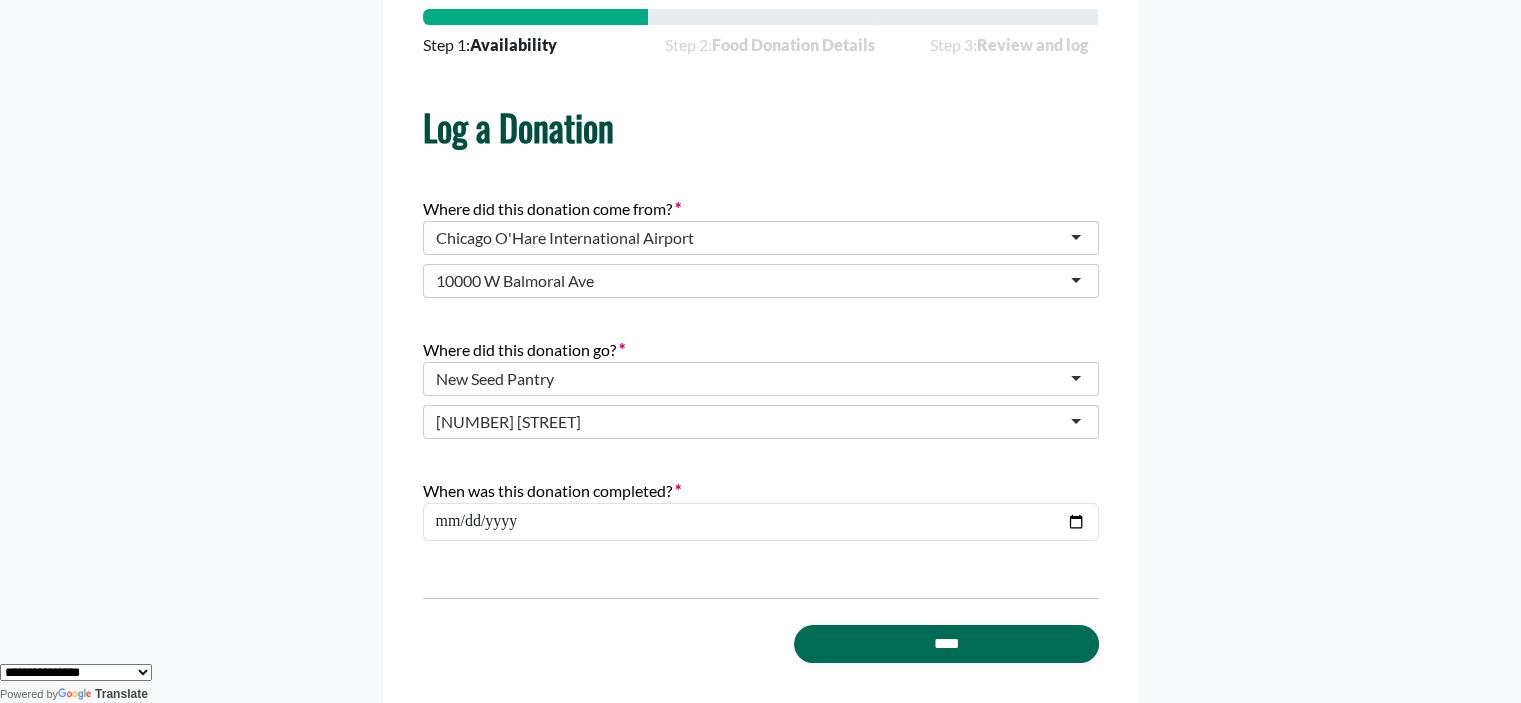 click on "Home" at bounding box center [760, 215] 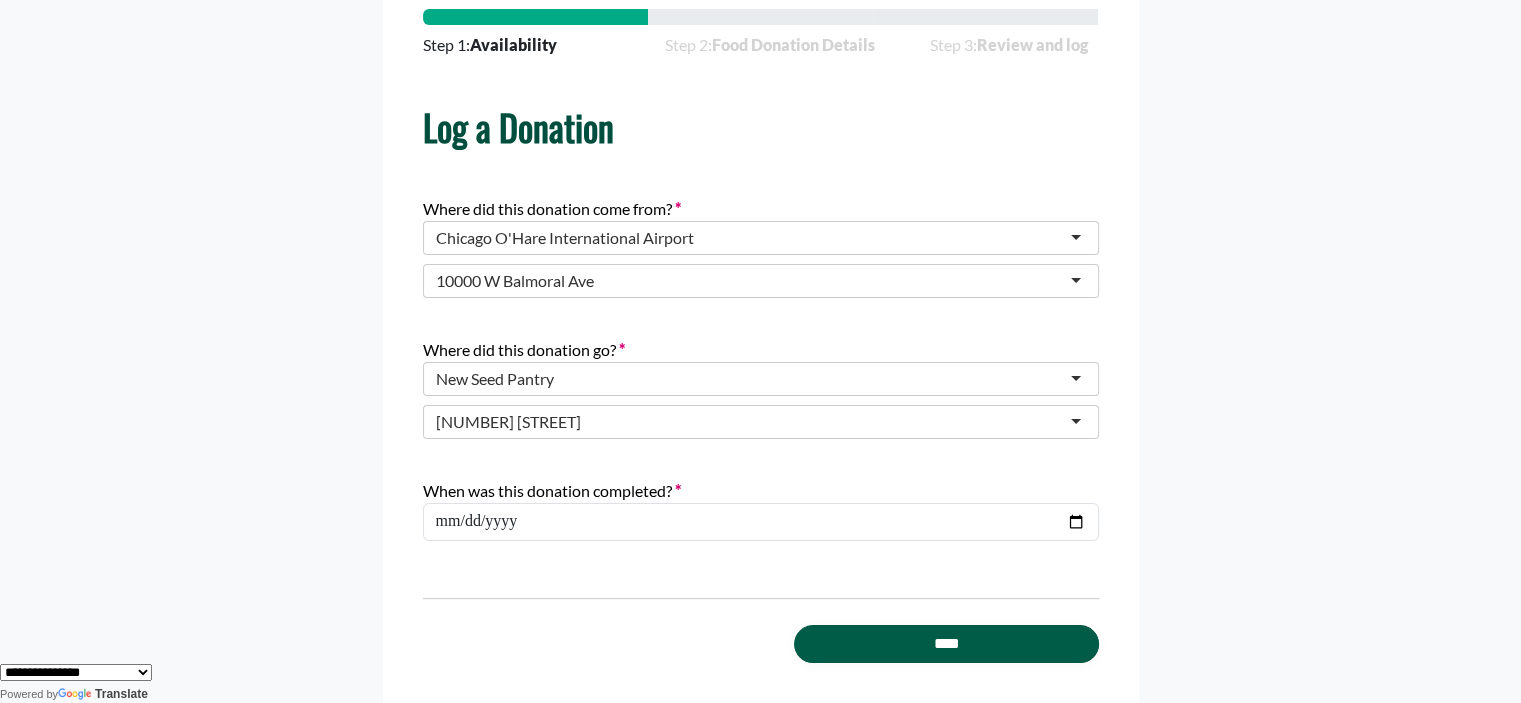 click on "****" at bounding box center [946, 644] 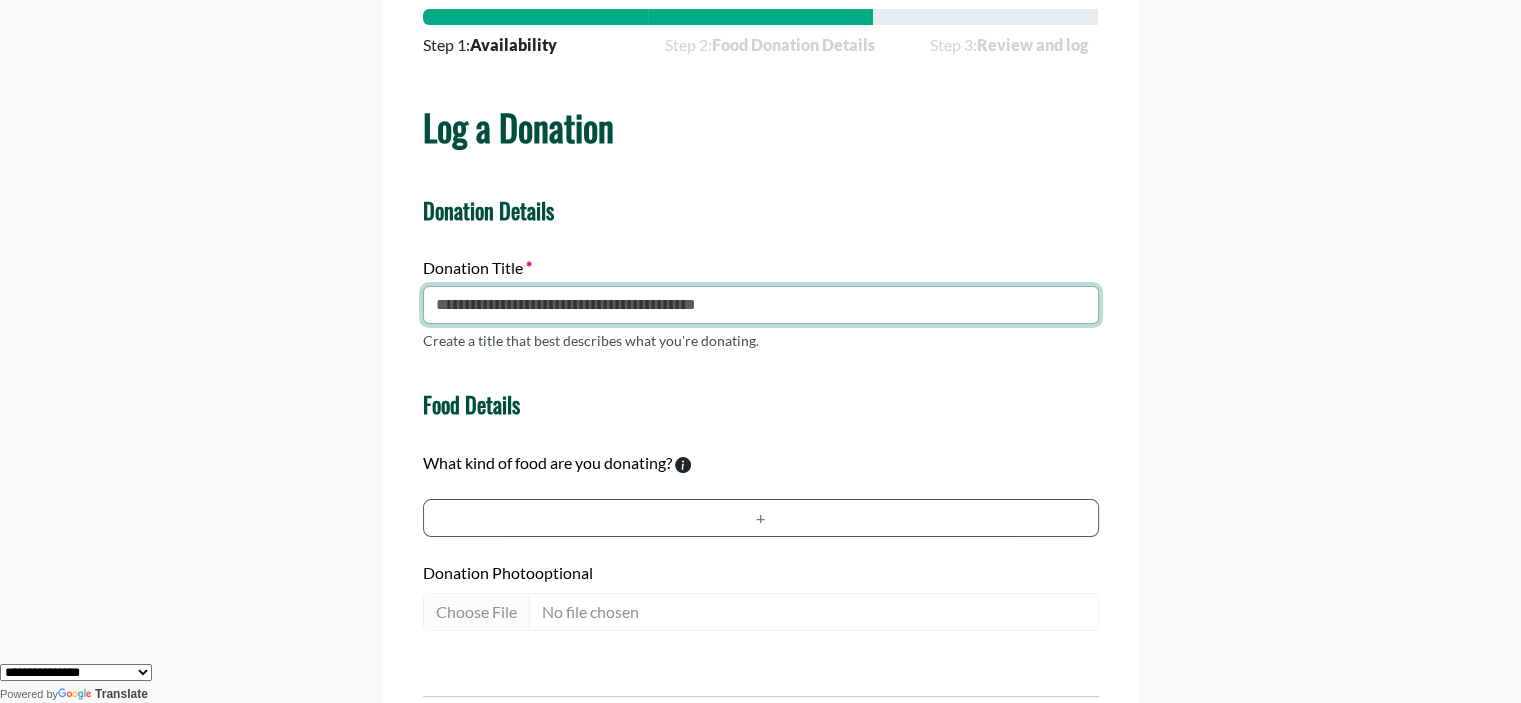 click at bounding box center (761, 305) 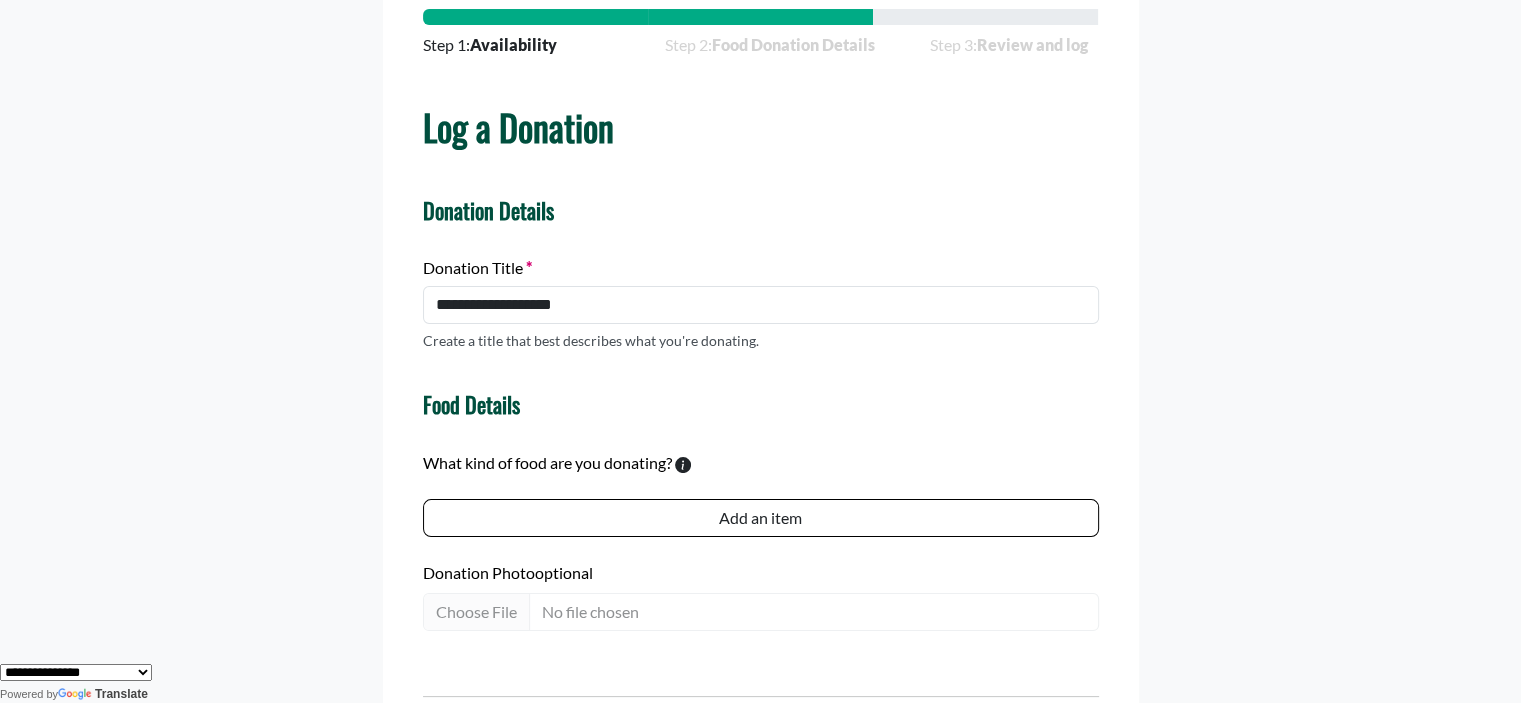 click on "Add an item" at bounding box center (761, 518) 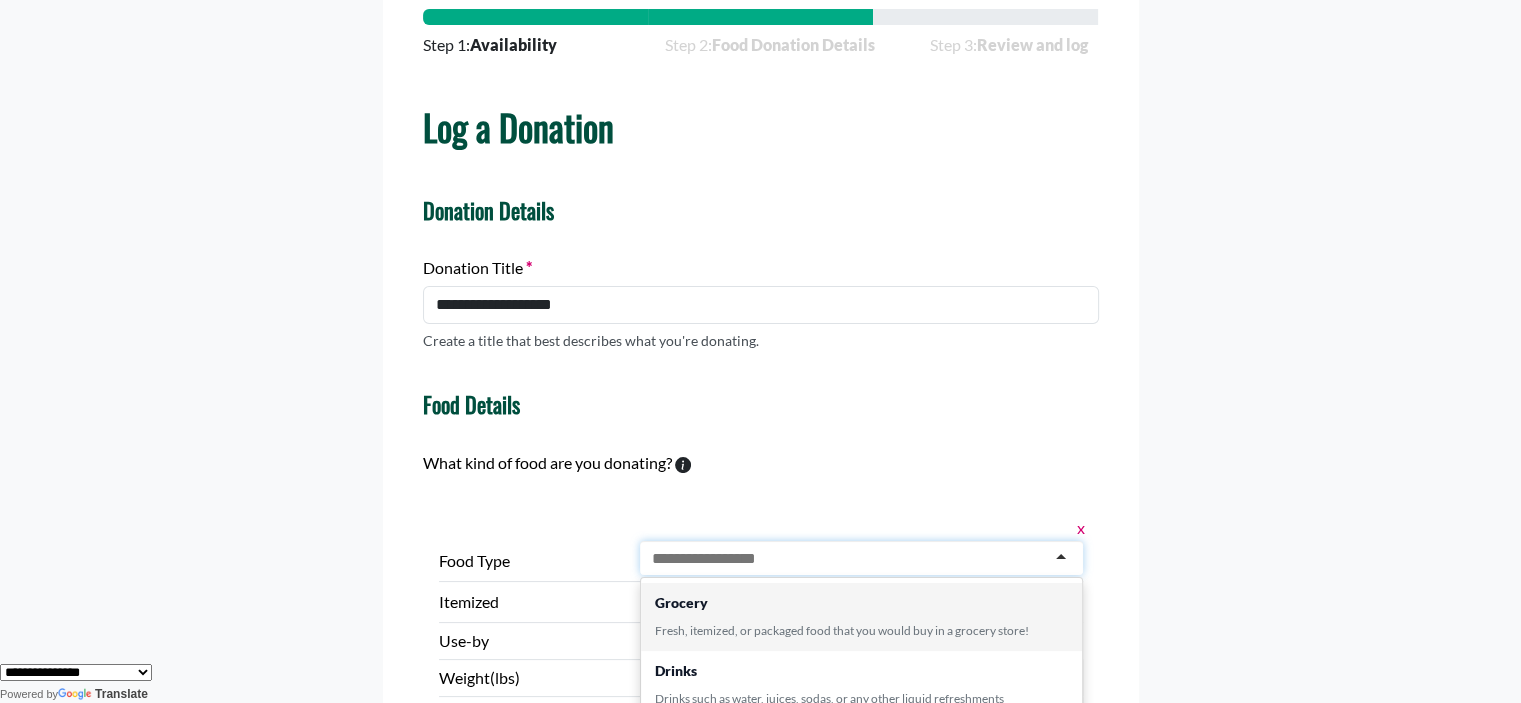click at bounding box center (715, 559) 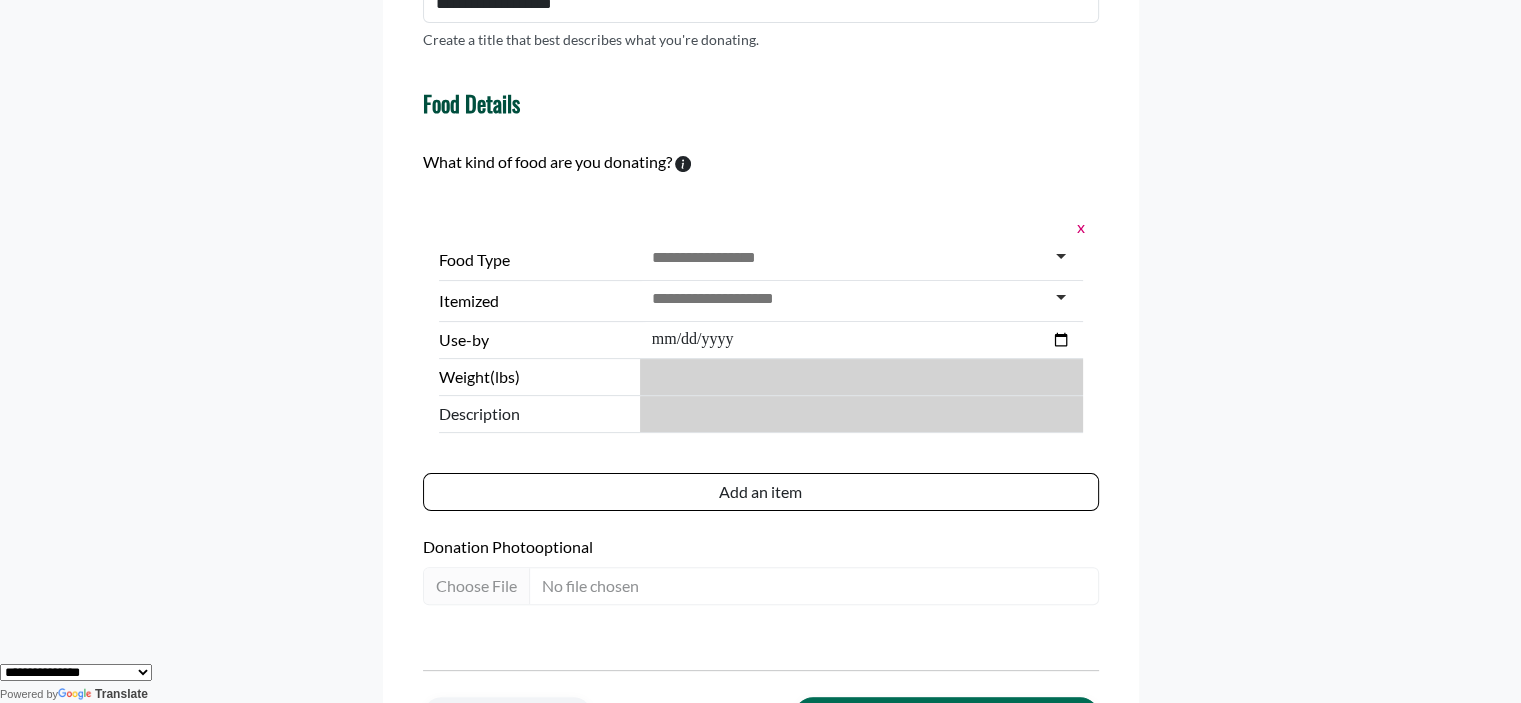 scroll, scrollTop: 455, scrollLeft: 0, axis: vertical 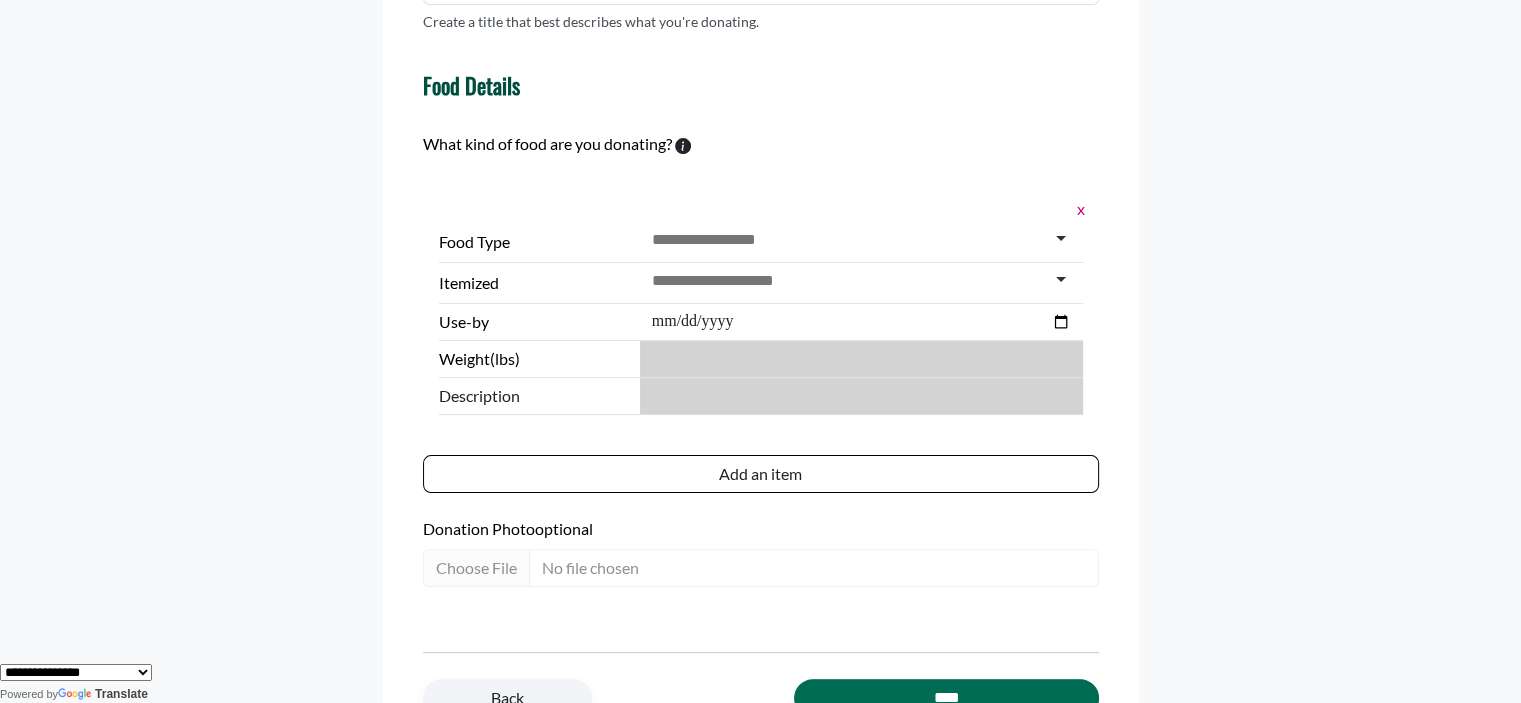 click at bounding box center [715, 240] 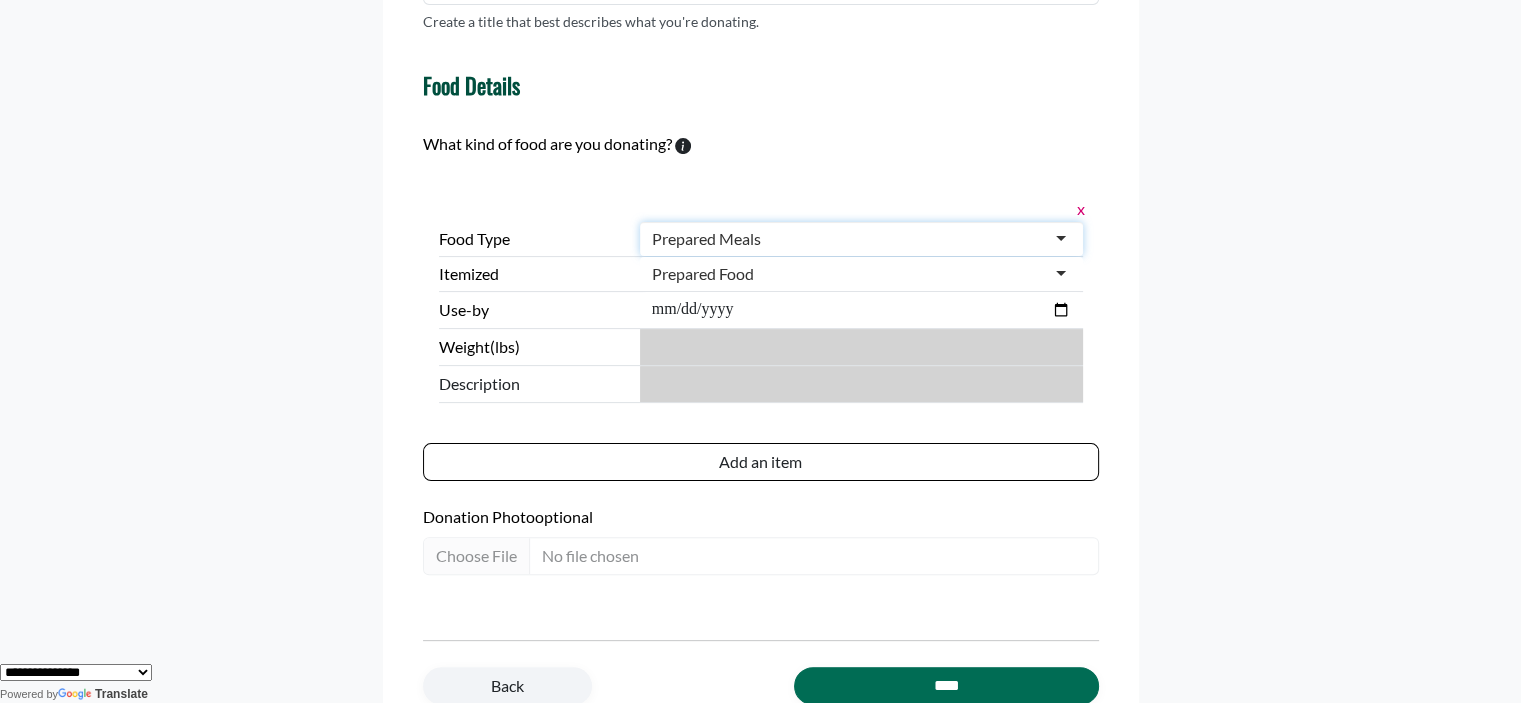 scroll, scrollTop: 0, scrollLeft: 0, axis: both 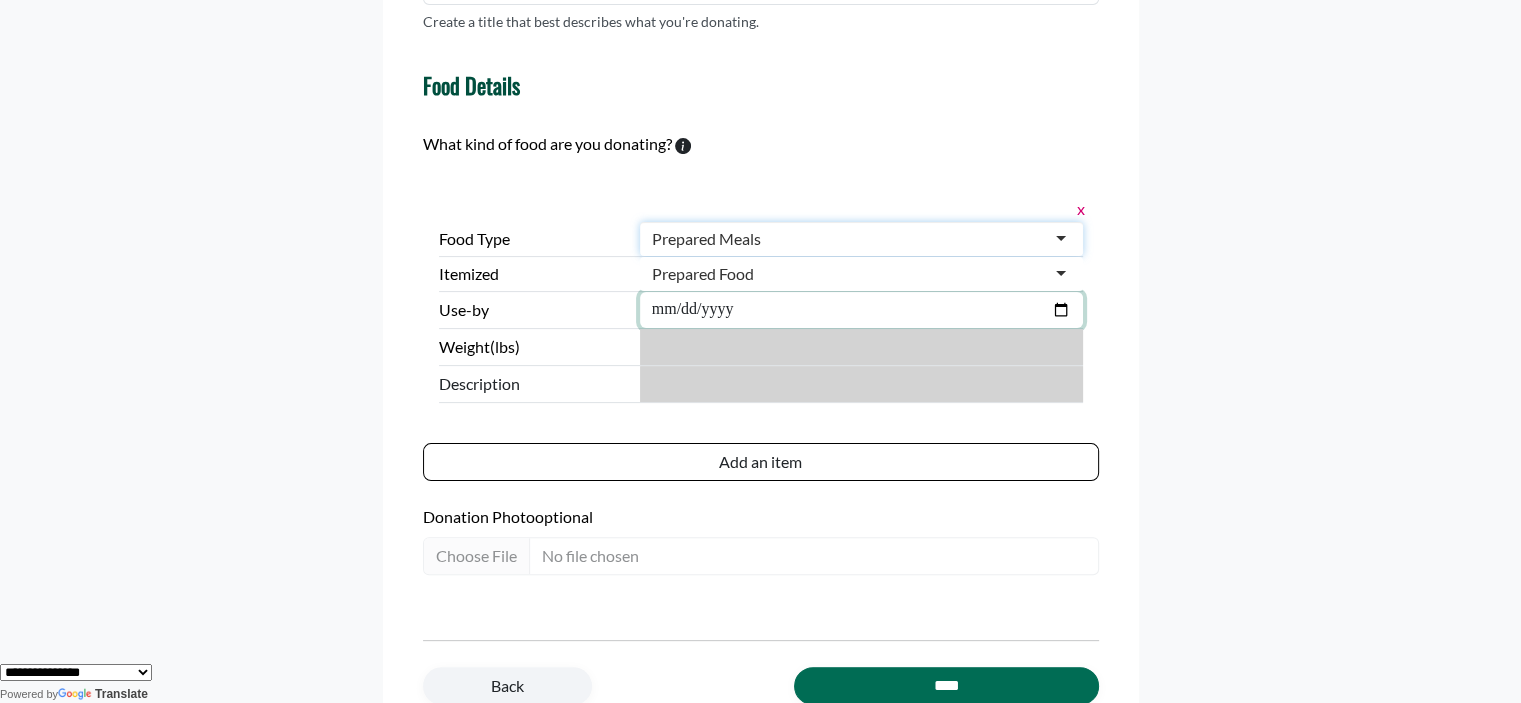 click at bounding box center (861, 310) 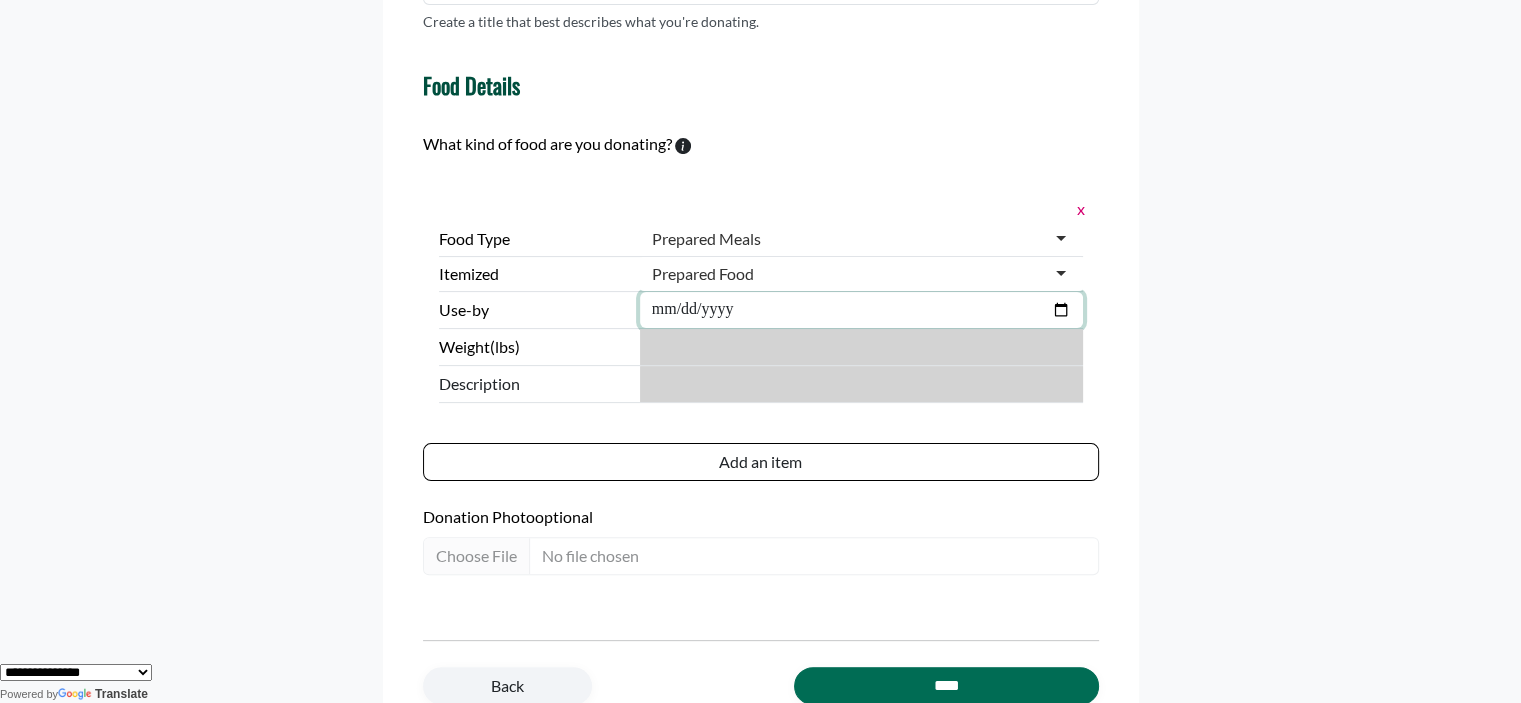 click at bounding box center (861, 310) 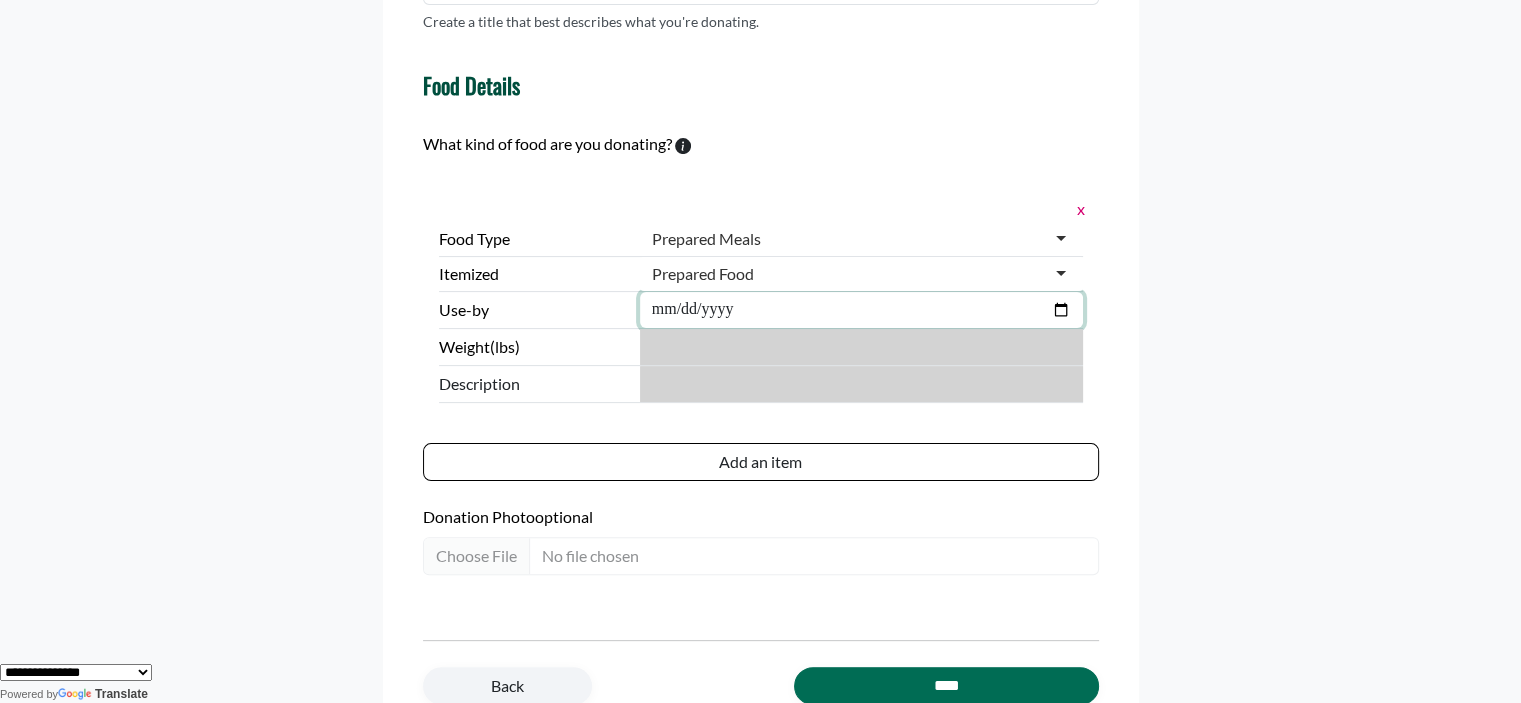 type on "**********" 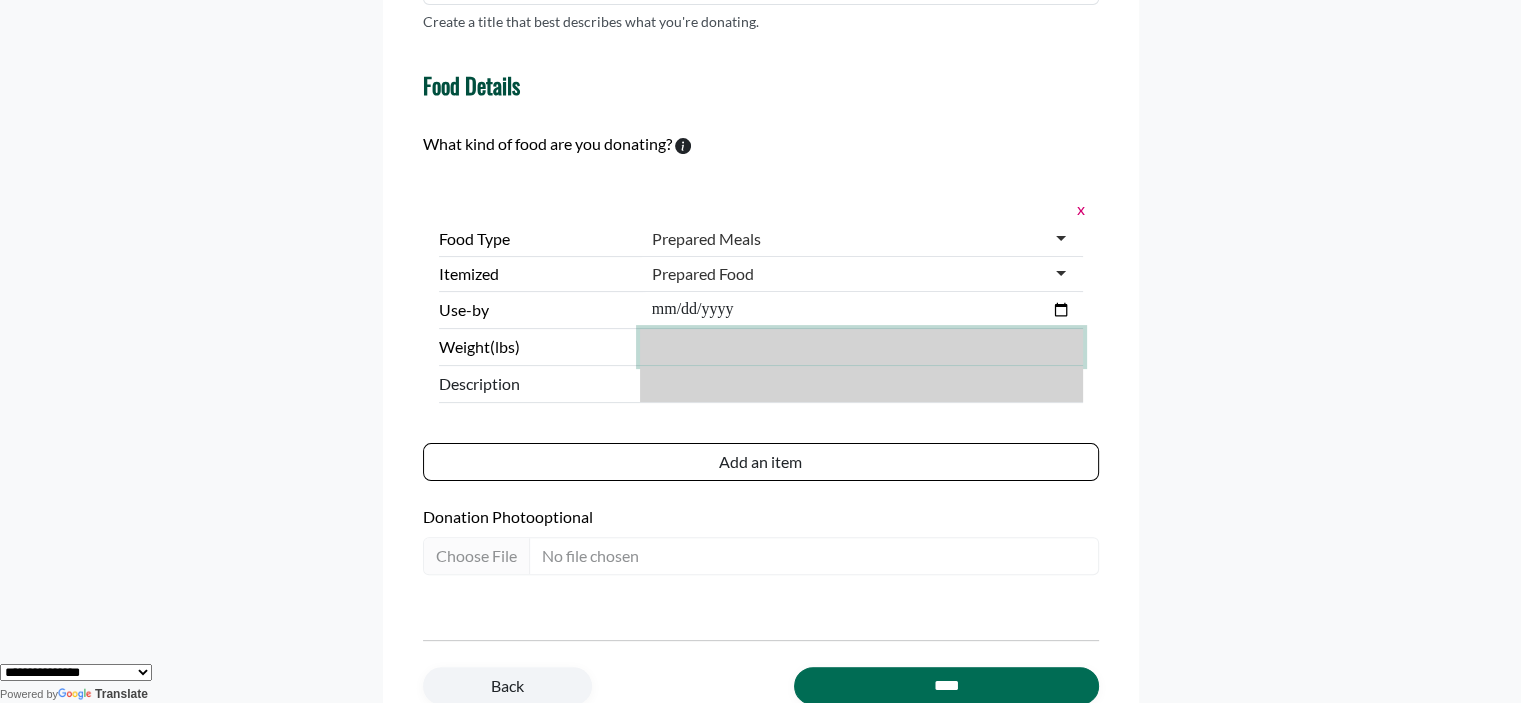 click on "***" at bounding box center [861, 347] 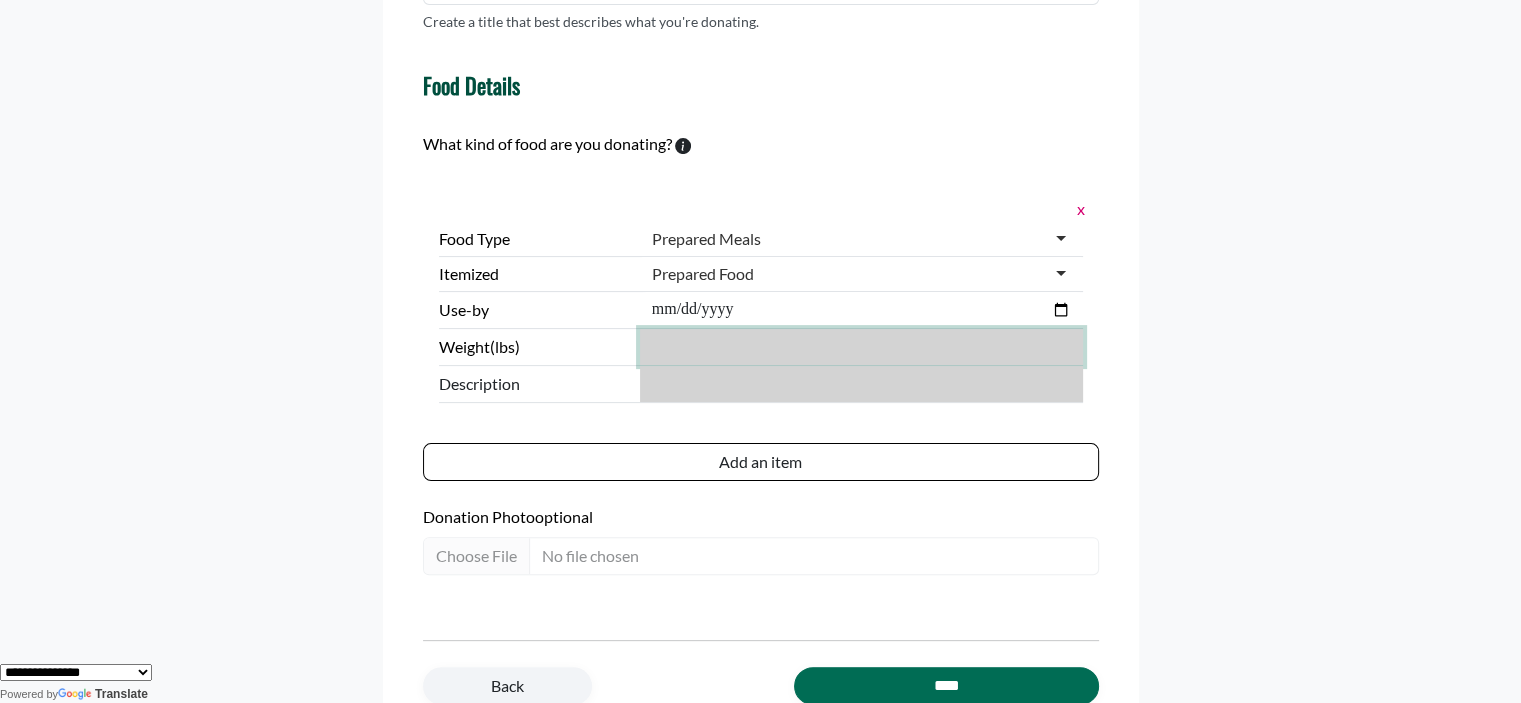type on "**" 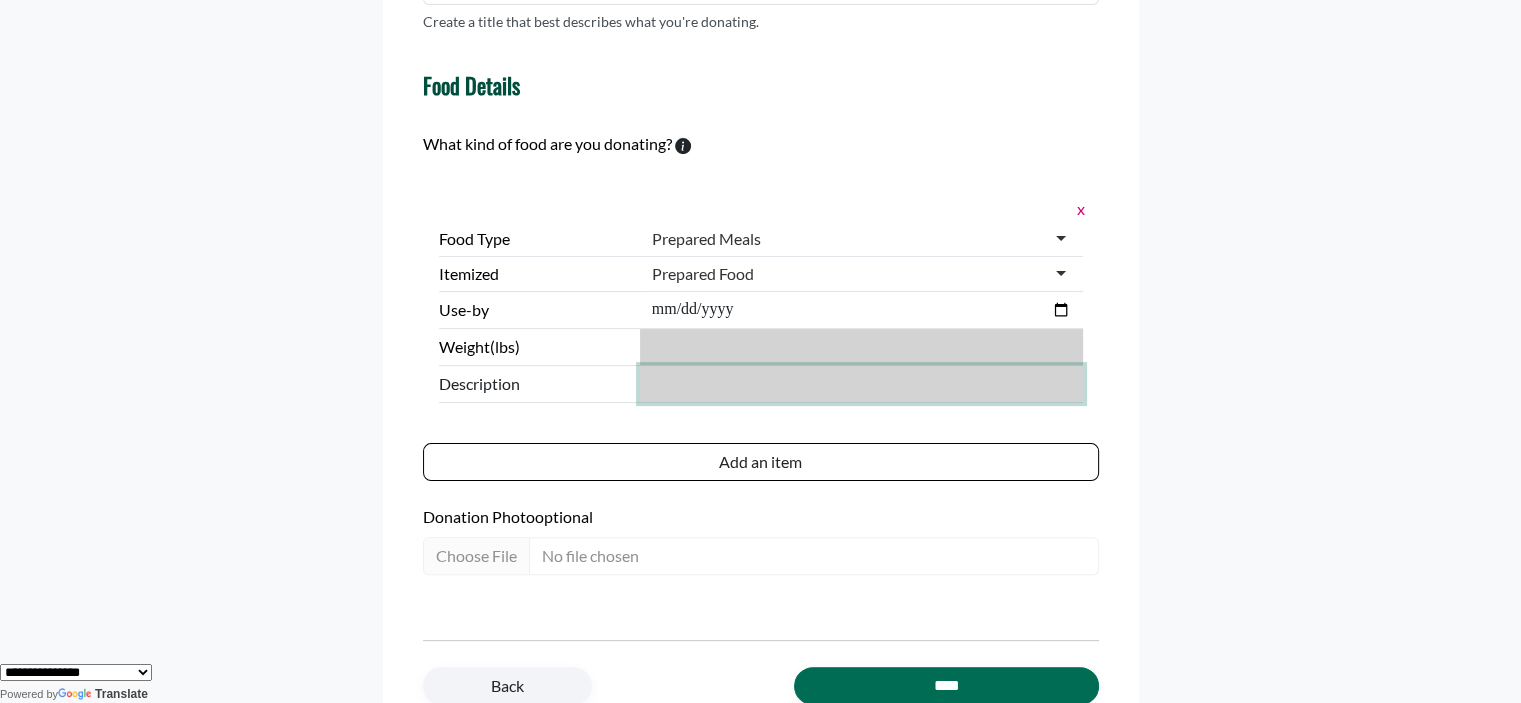 click at bounding box center (861, 384) 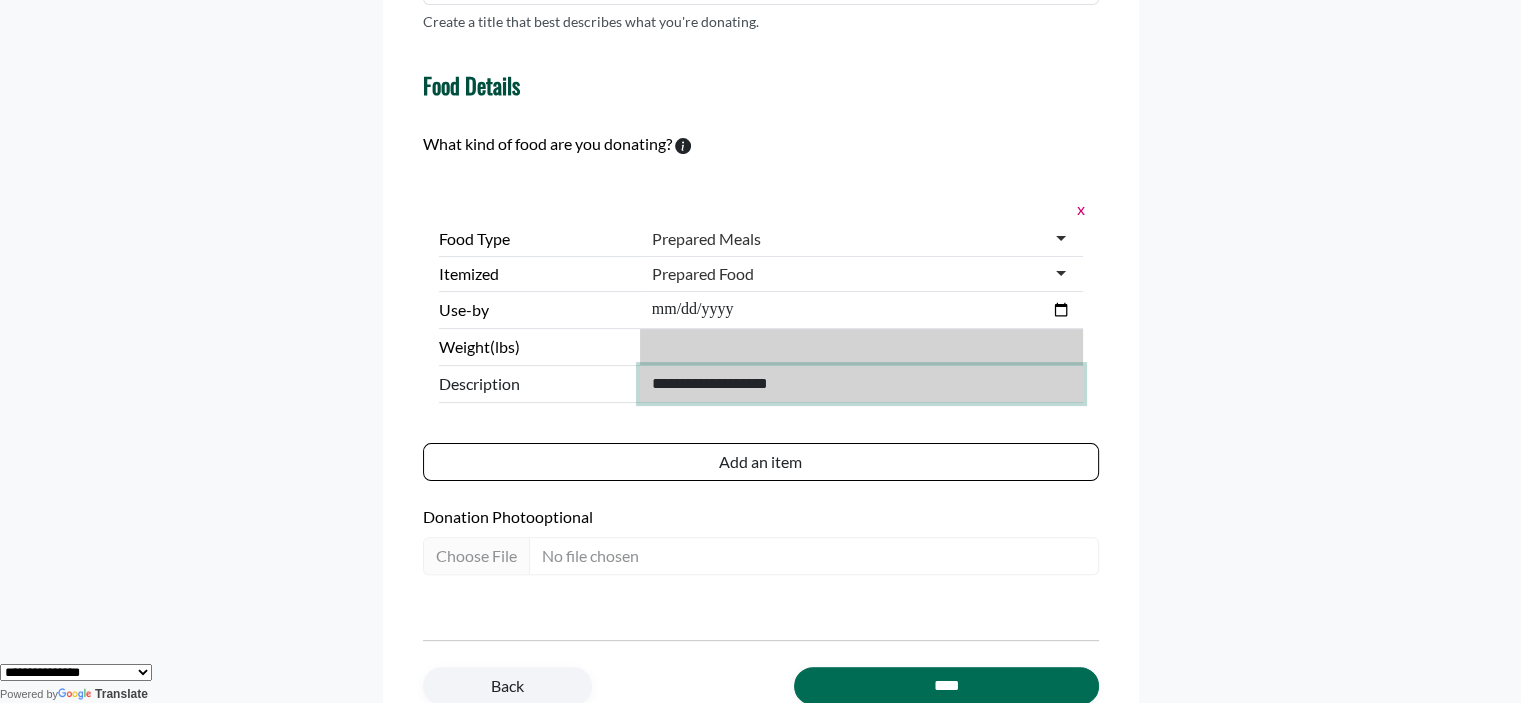 type on "**********" 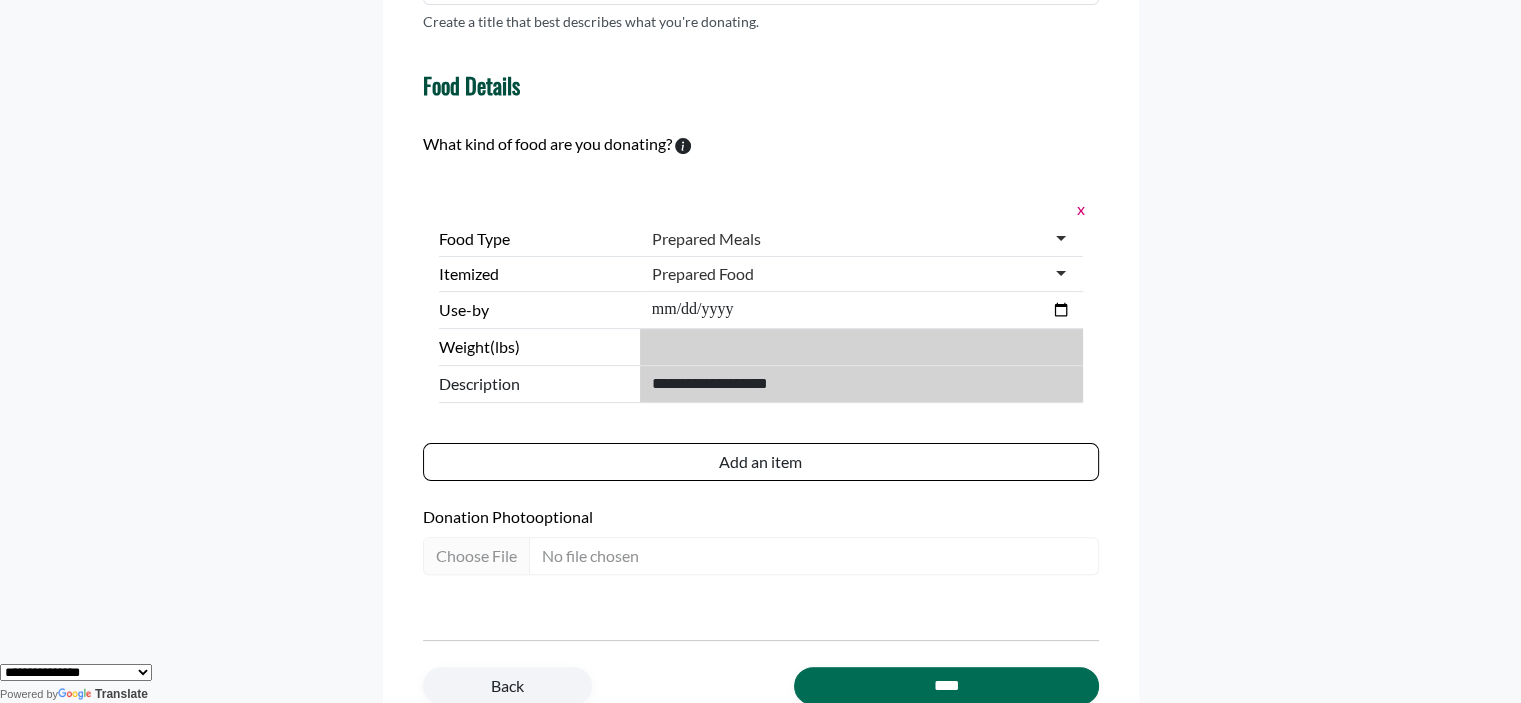 click on "**********" at bounding box center (760, 672) 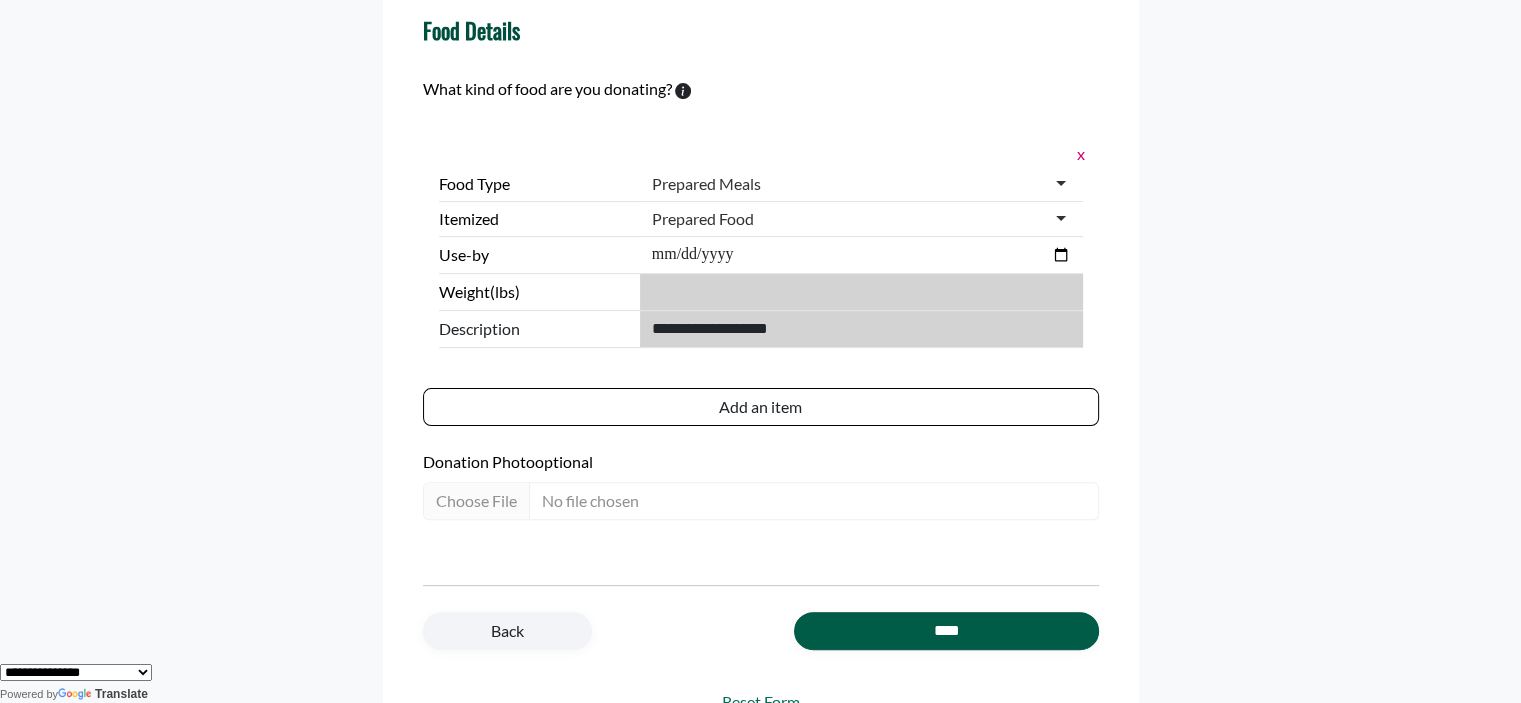 click on "****" at bounding box center (946, 631) 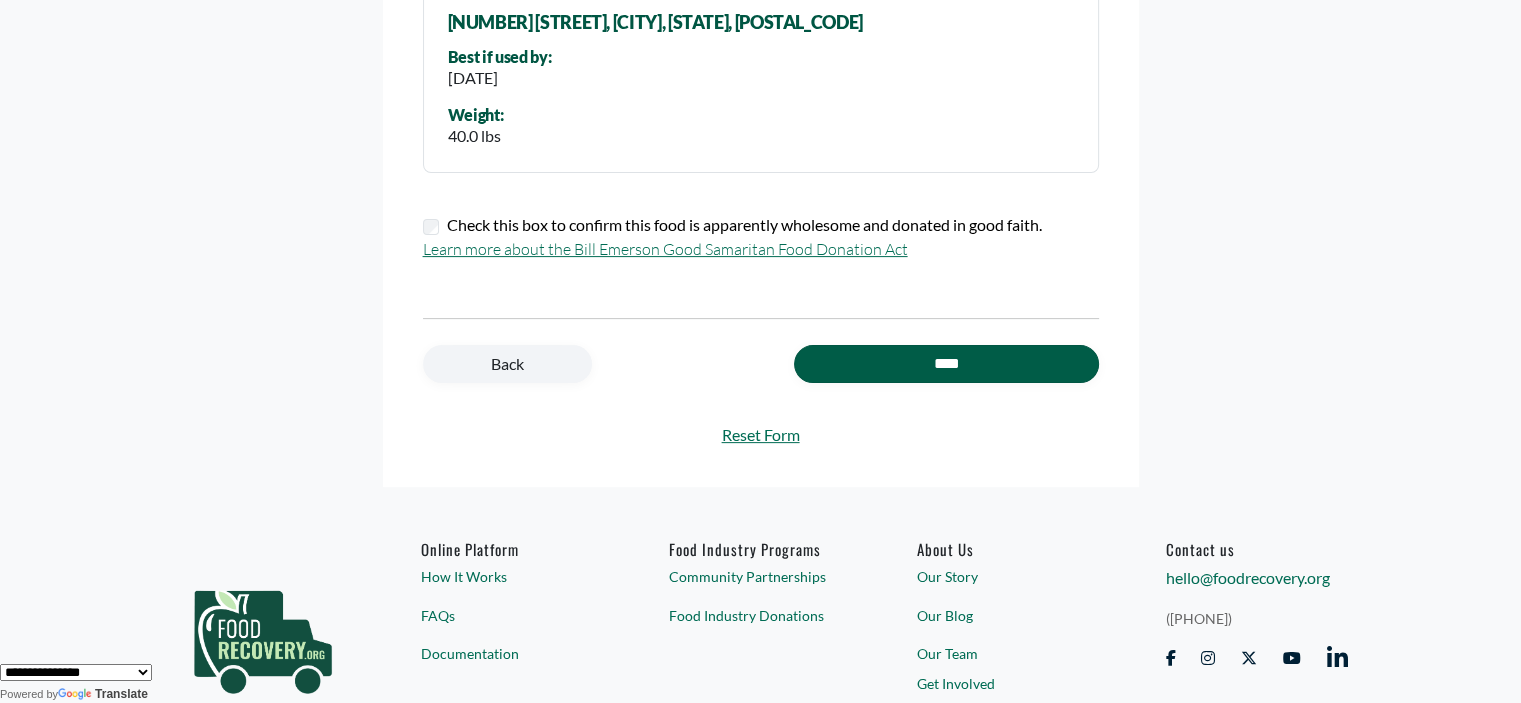 click on "****" at bounding box center [946, 364] 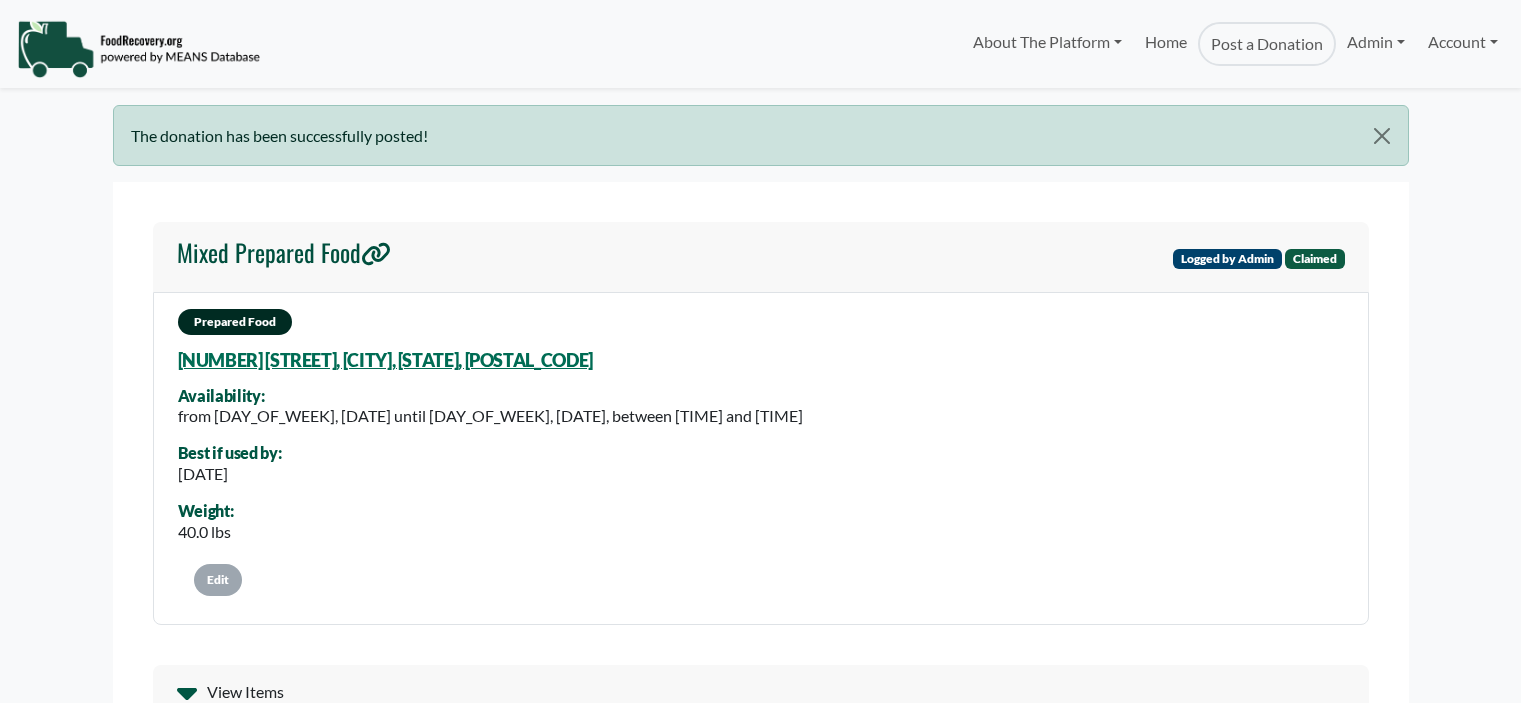 scroll, scrollTop: 0, scrollLeft: 0, axis: both 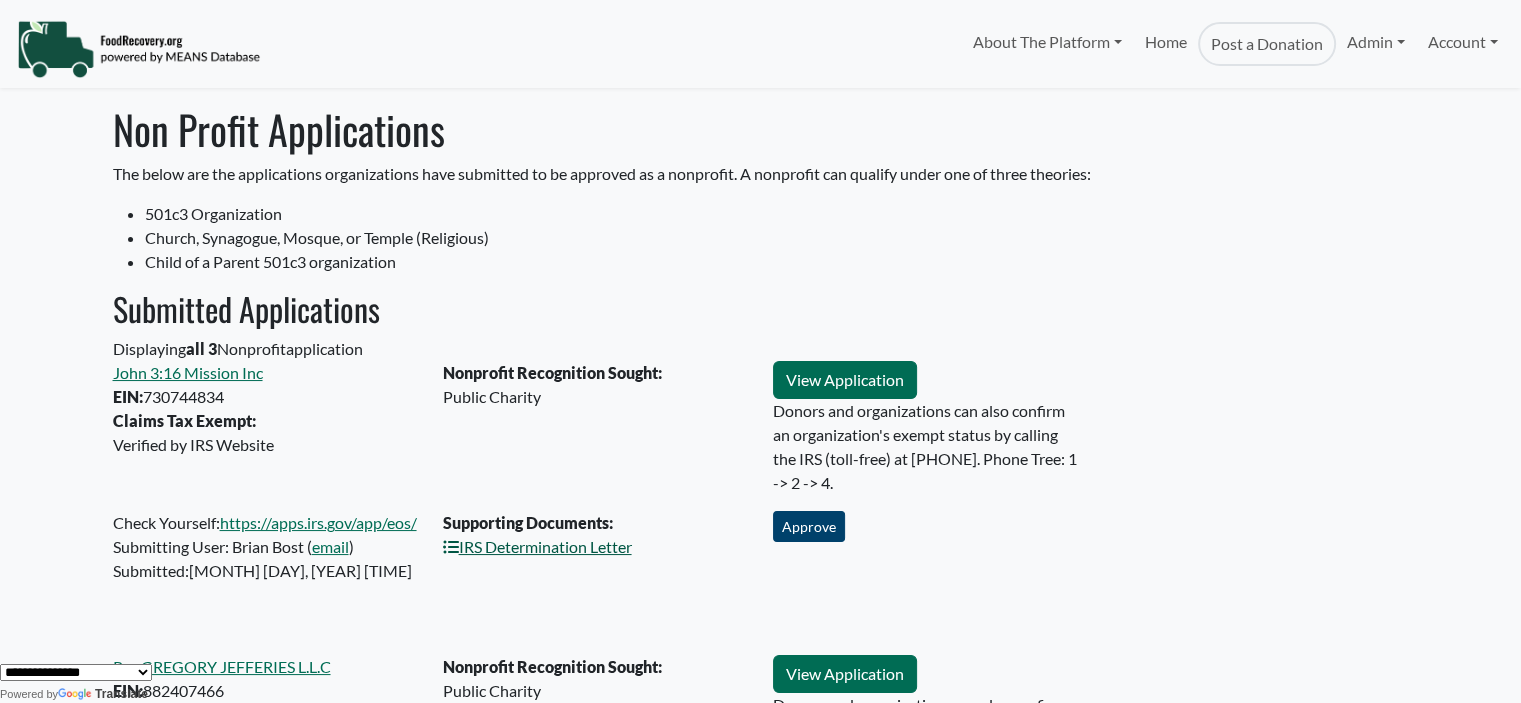 click on "IRS Determination Letter" at bounding box center (537, 546) 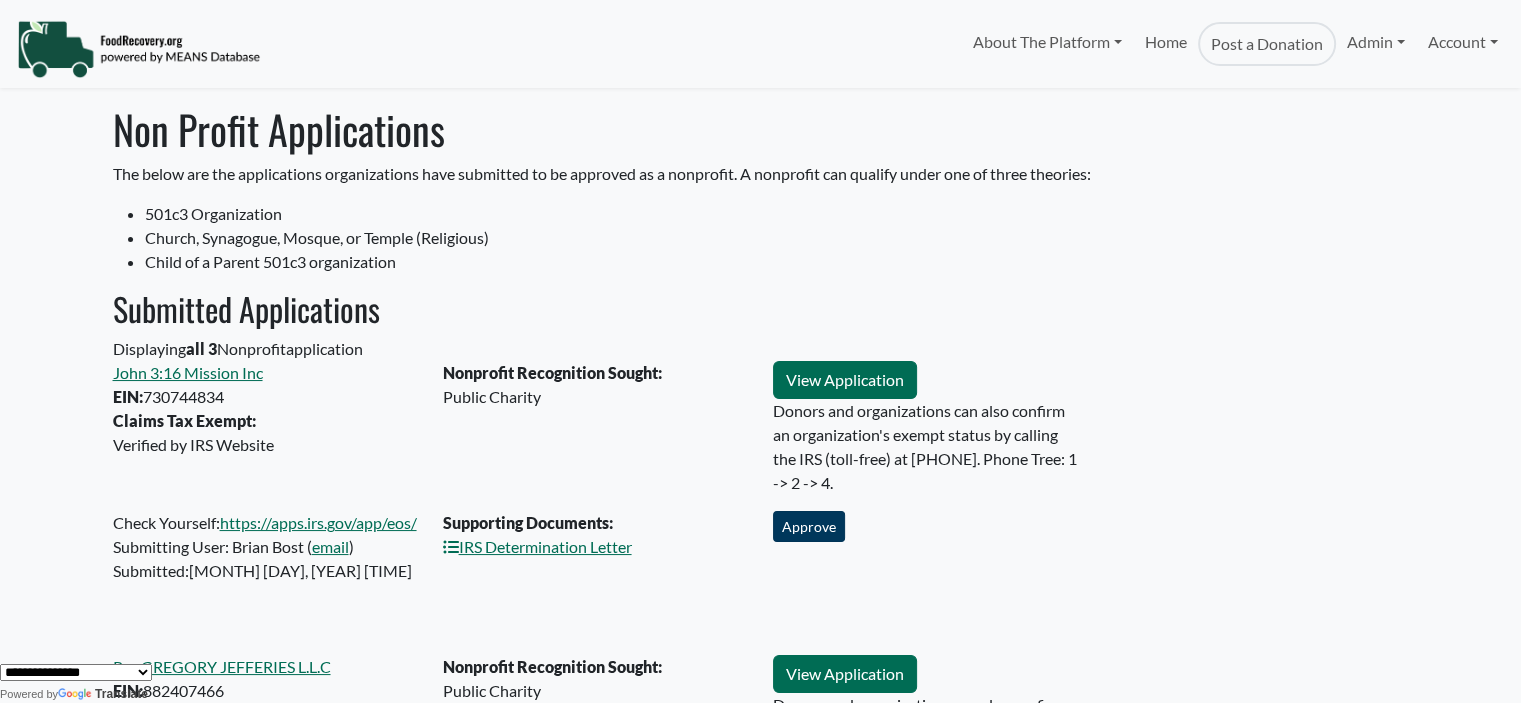 click on "Approve" at bounding box center (809, 526) 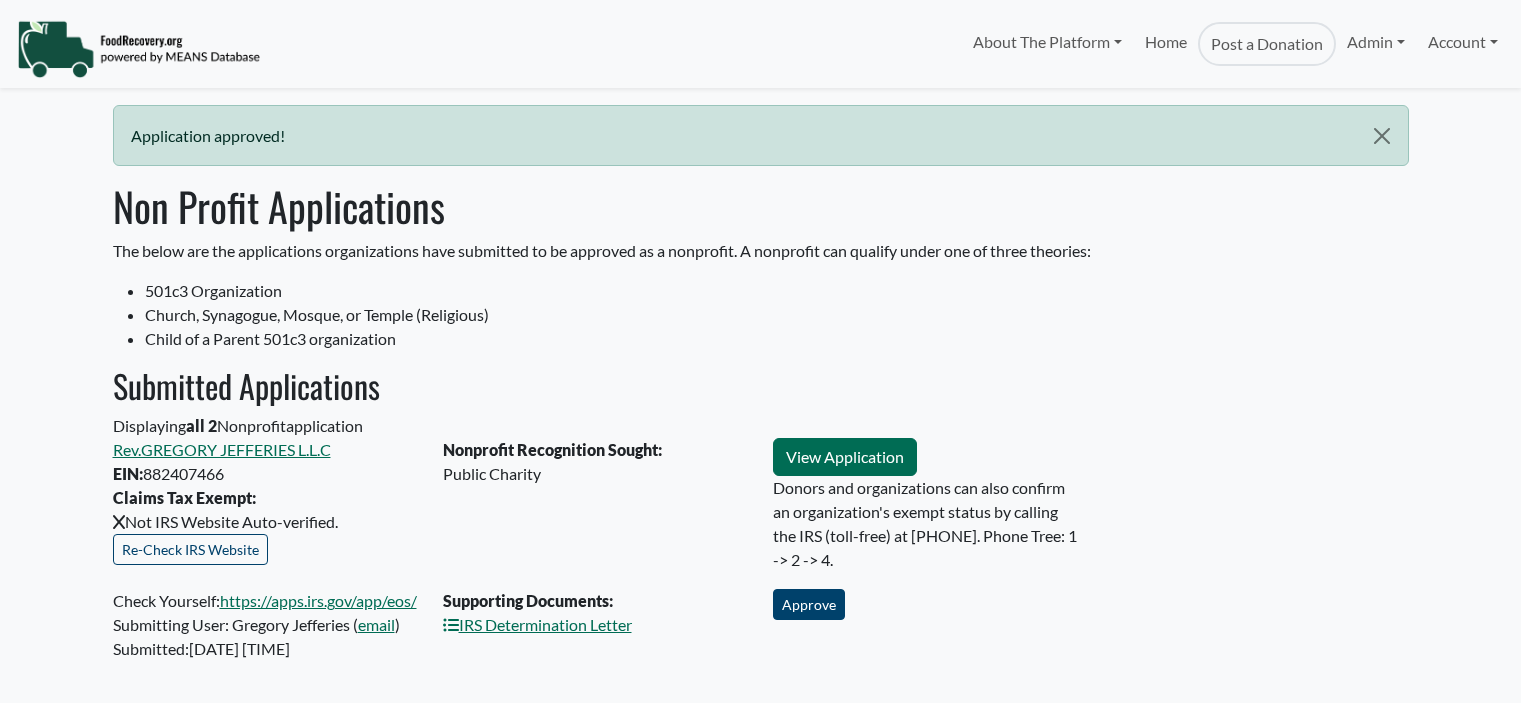 scroll, scrollTop: 0, scrollLeft: 0, axis: both 